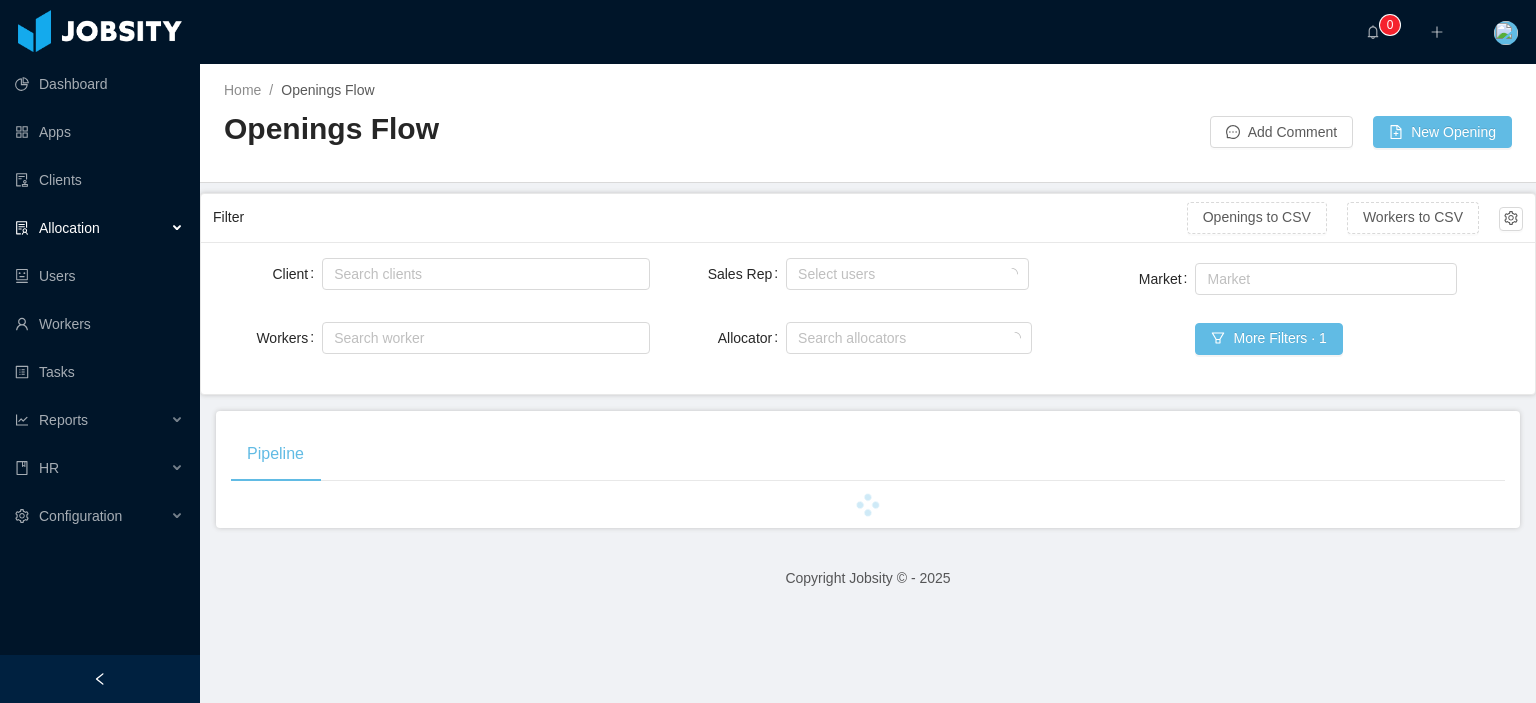 scroll, scrollTop: 0, scrollLeft: 0, axis: both 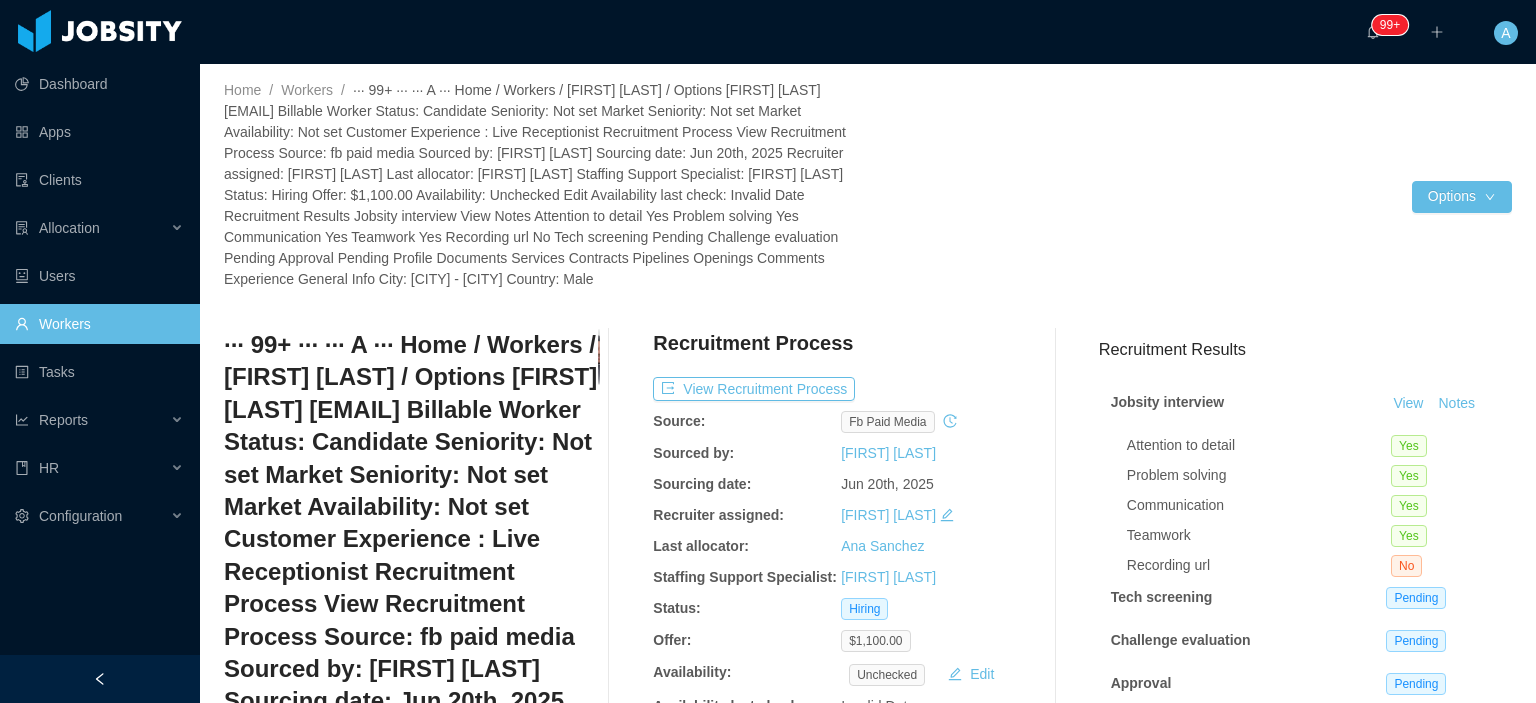 click on "Services" at bounding box center (524, 1689) 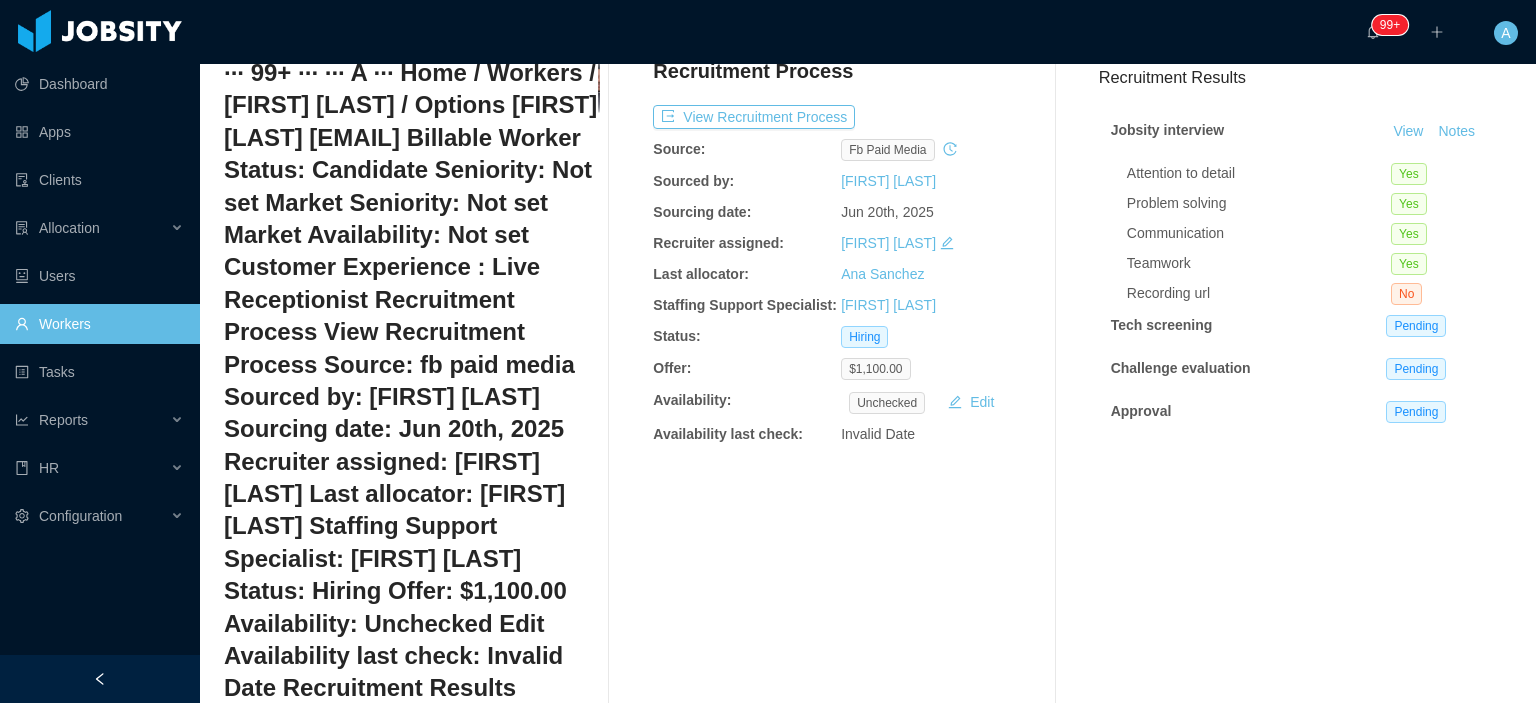 scroll, scrollTop: 300, scrollLeft: 0, axis: vertical 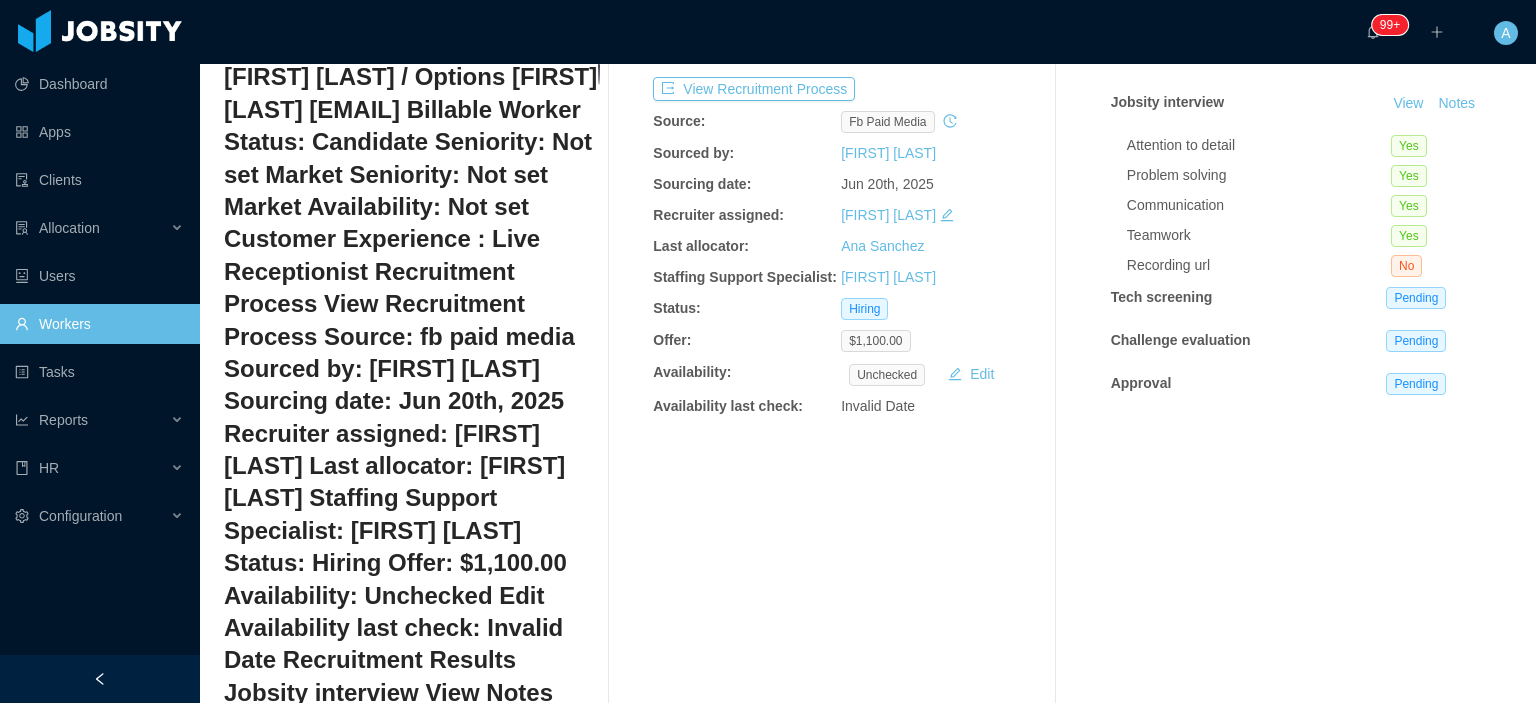 click on "Add service" at bounding box center (867, 1634) 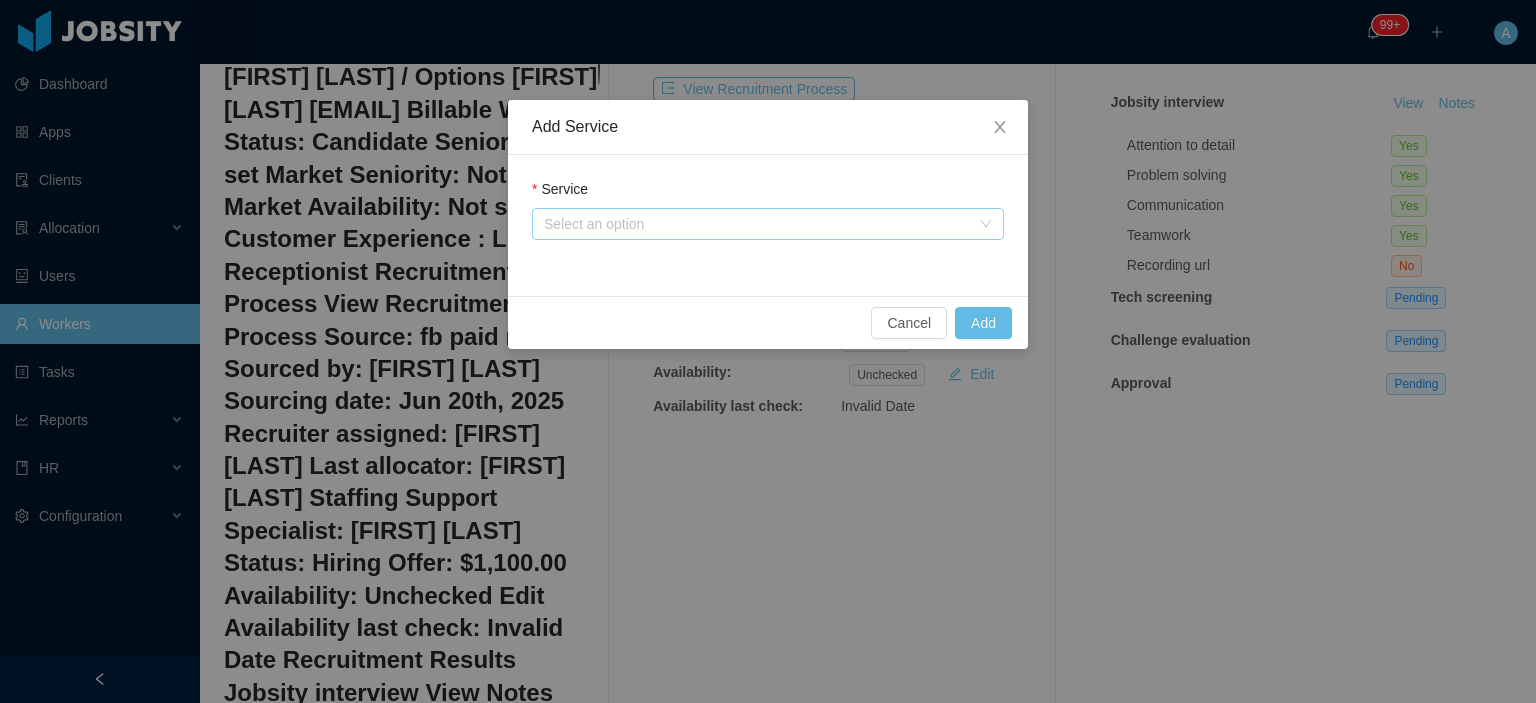 click on "Select an option" at bounding box center (757, 224) 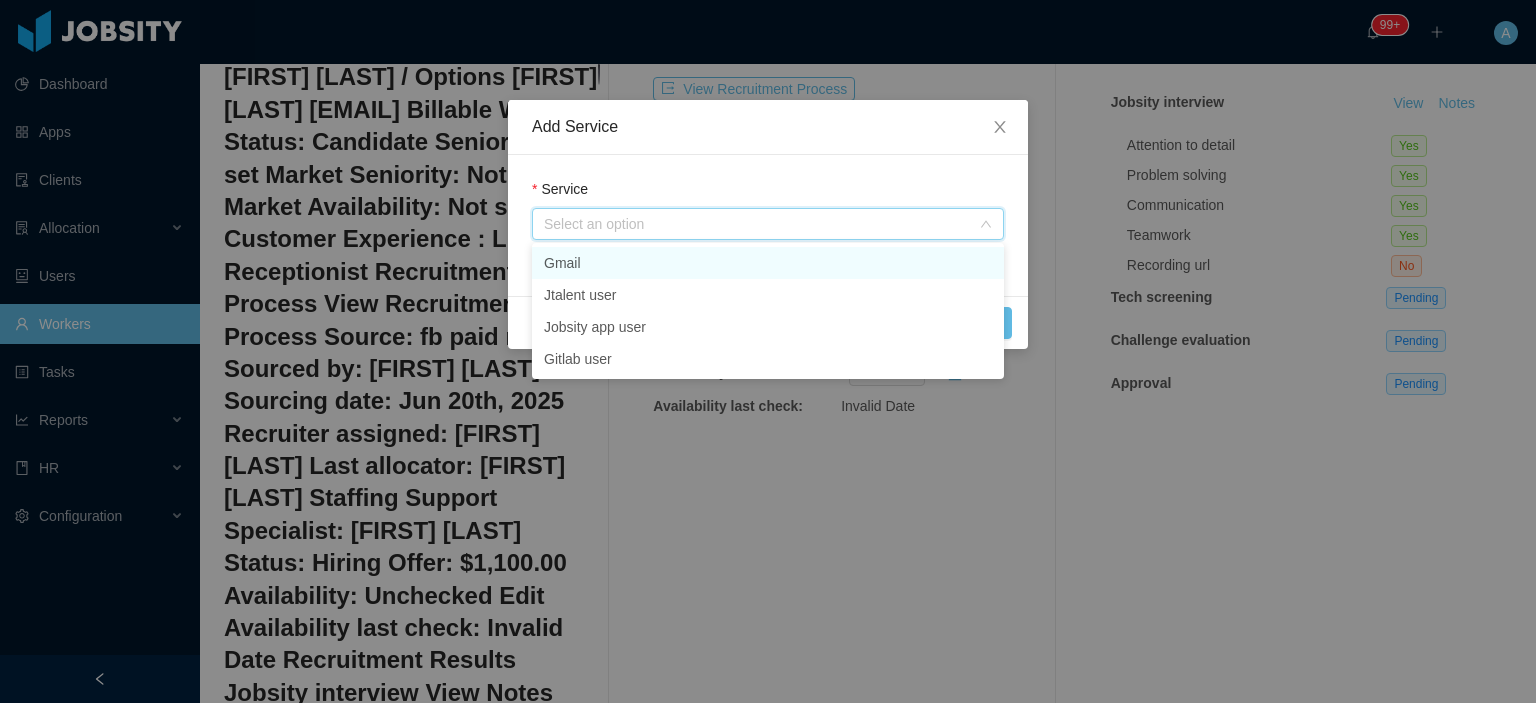 click on "Gmail" at bounding box center [768, 263] 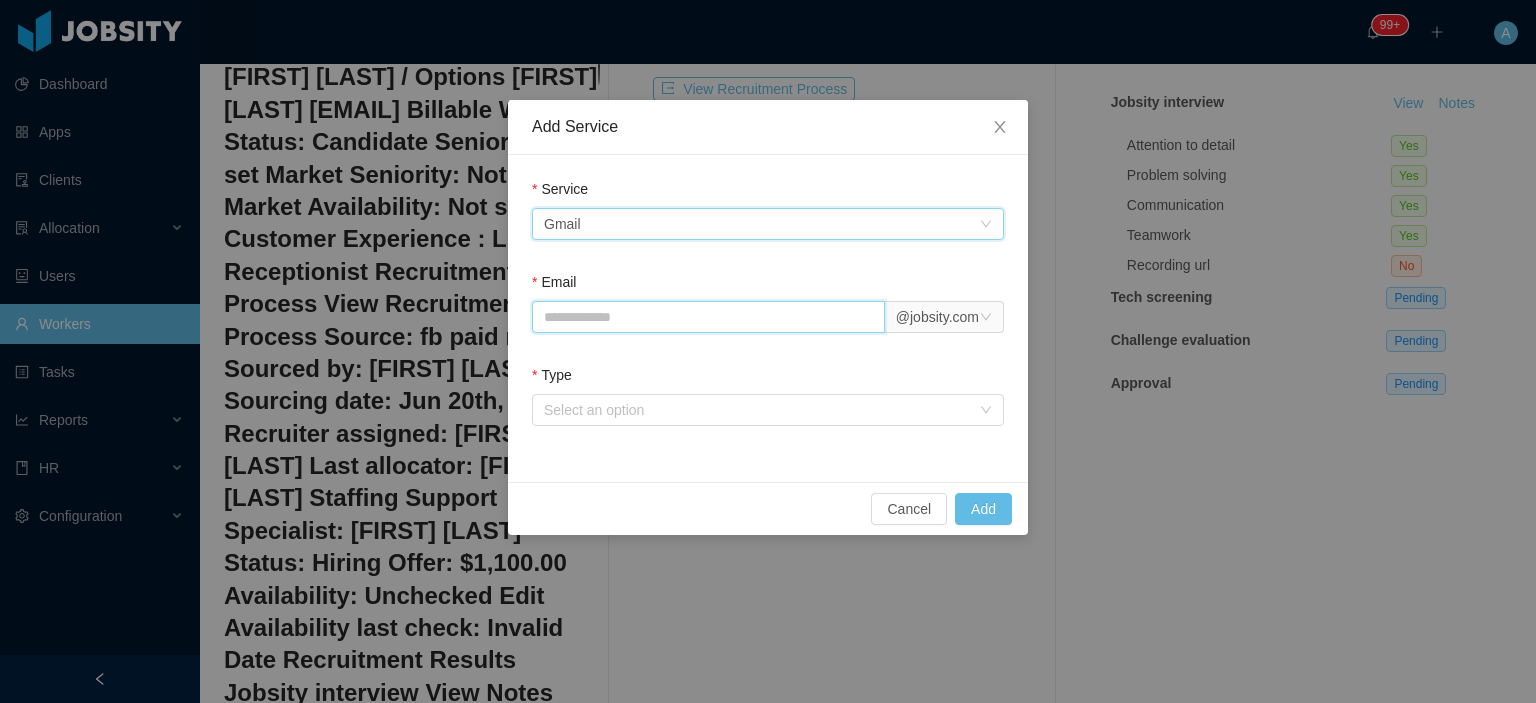 click on "Email" at bounding box center (708, 317) 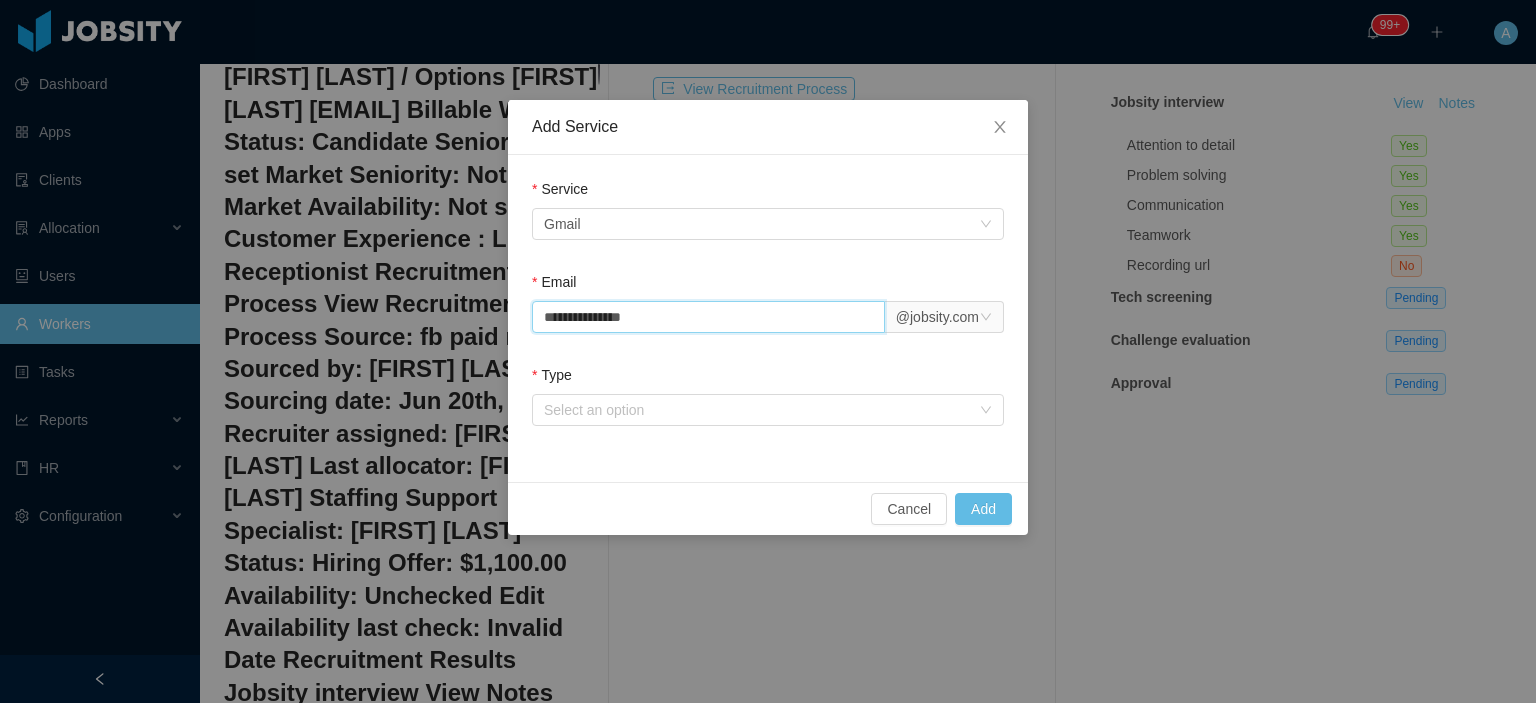 type on "**********" 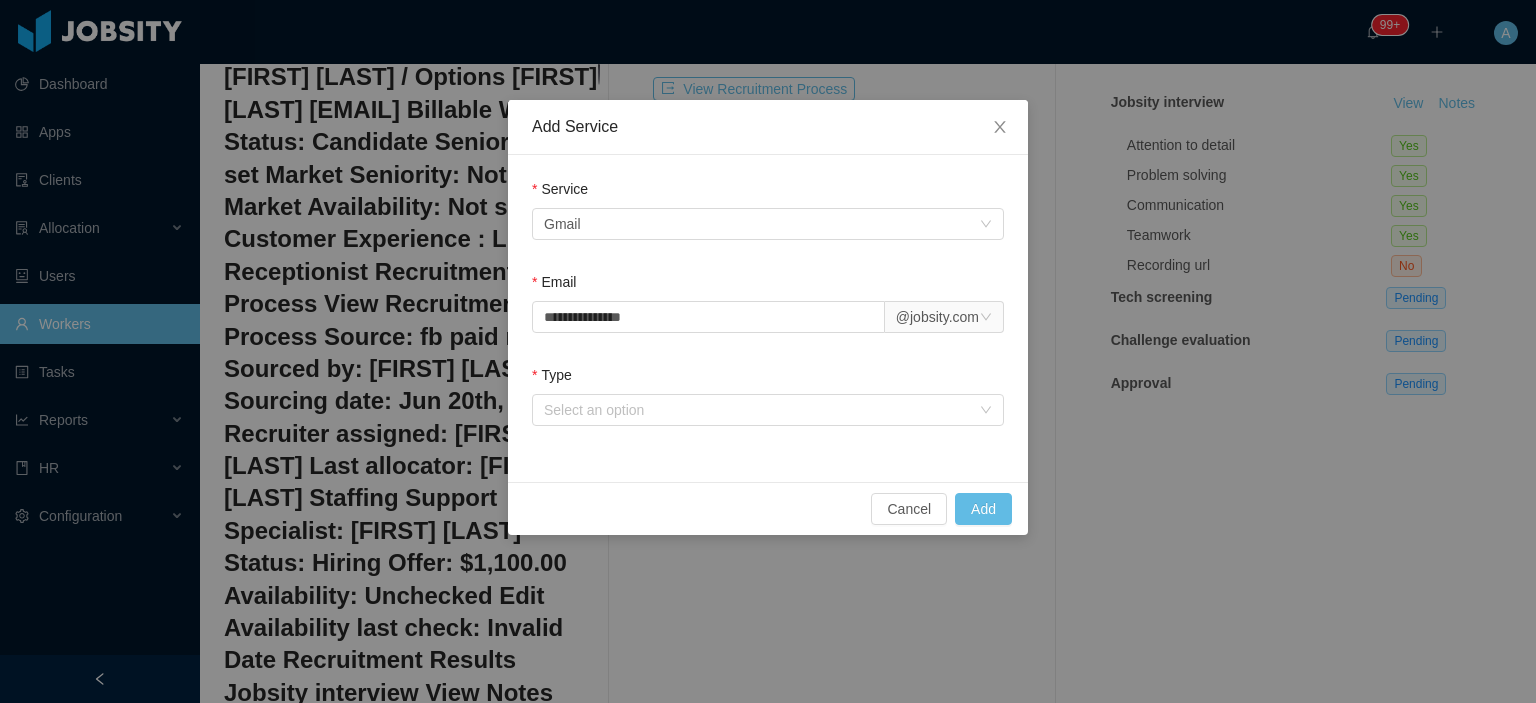click on "@jobsity.com" at bounding box center [937, 317] 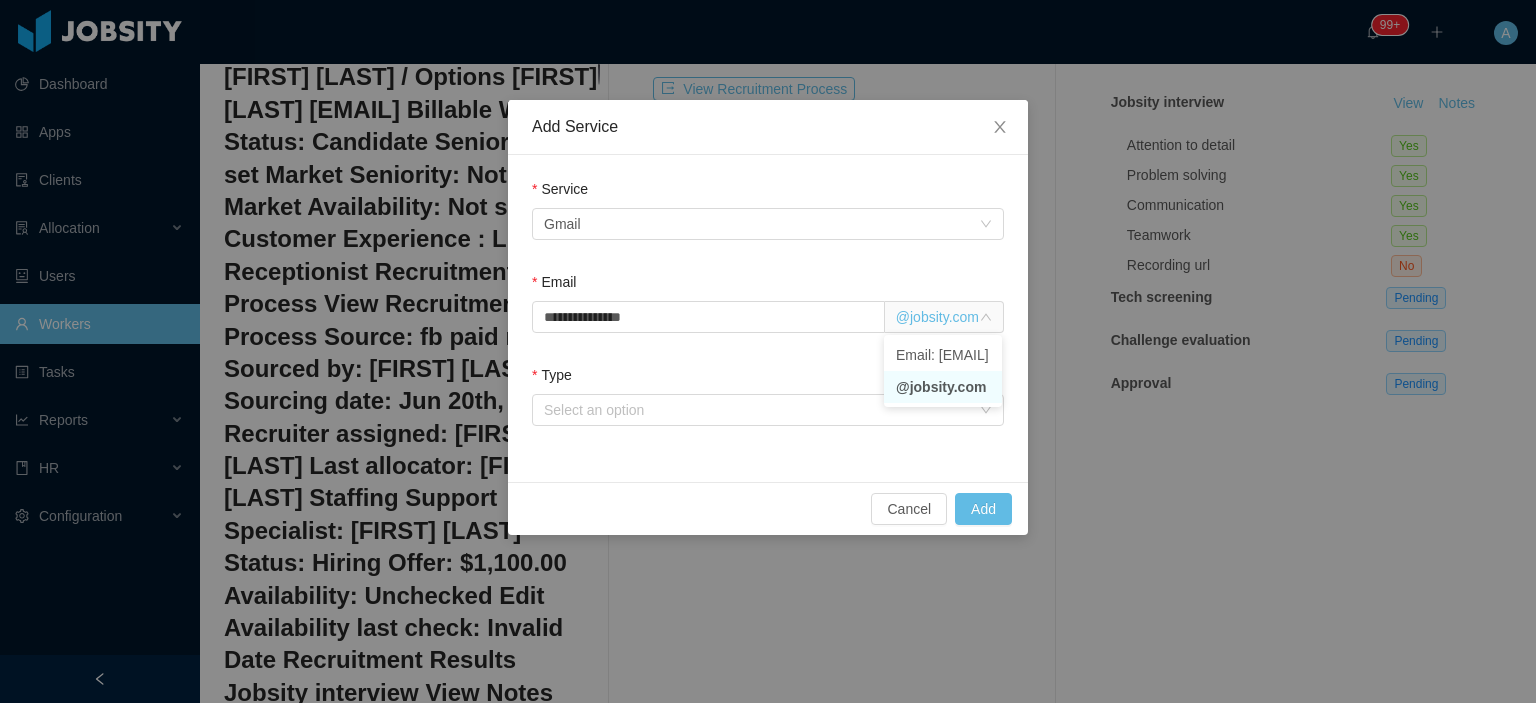 click on "@jobsity.com" at bounding box center [943, 387] 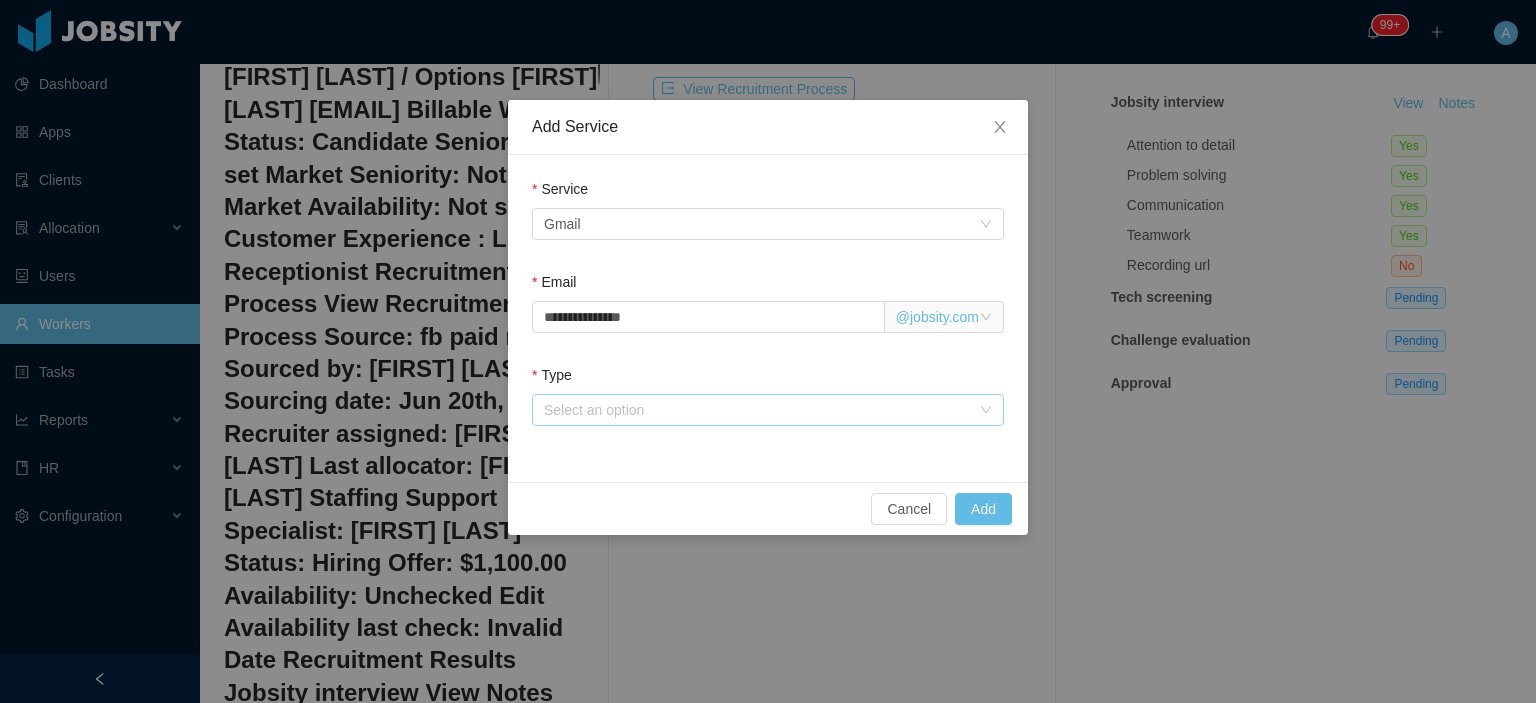 click on "Select an option" at bounding box center (757, 410) 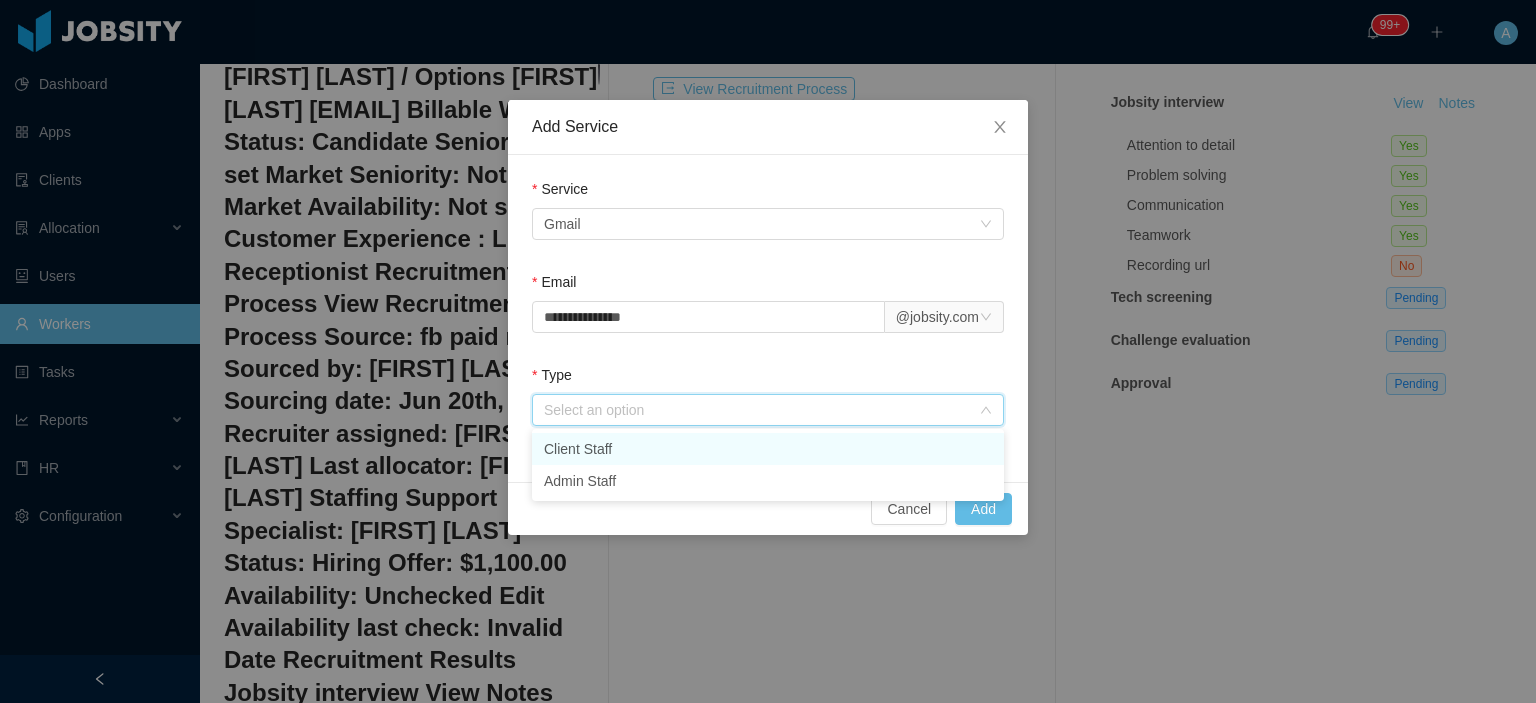 click on "Client Staff" at bounding box center (768, 449) 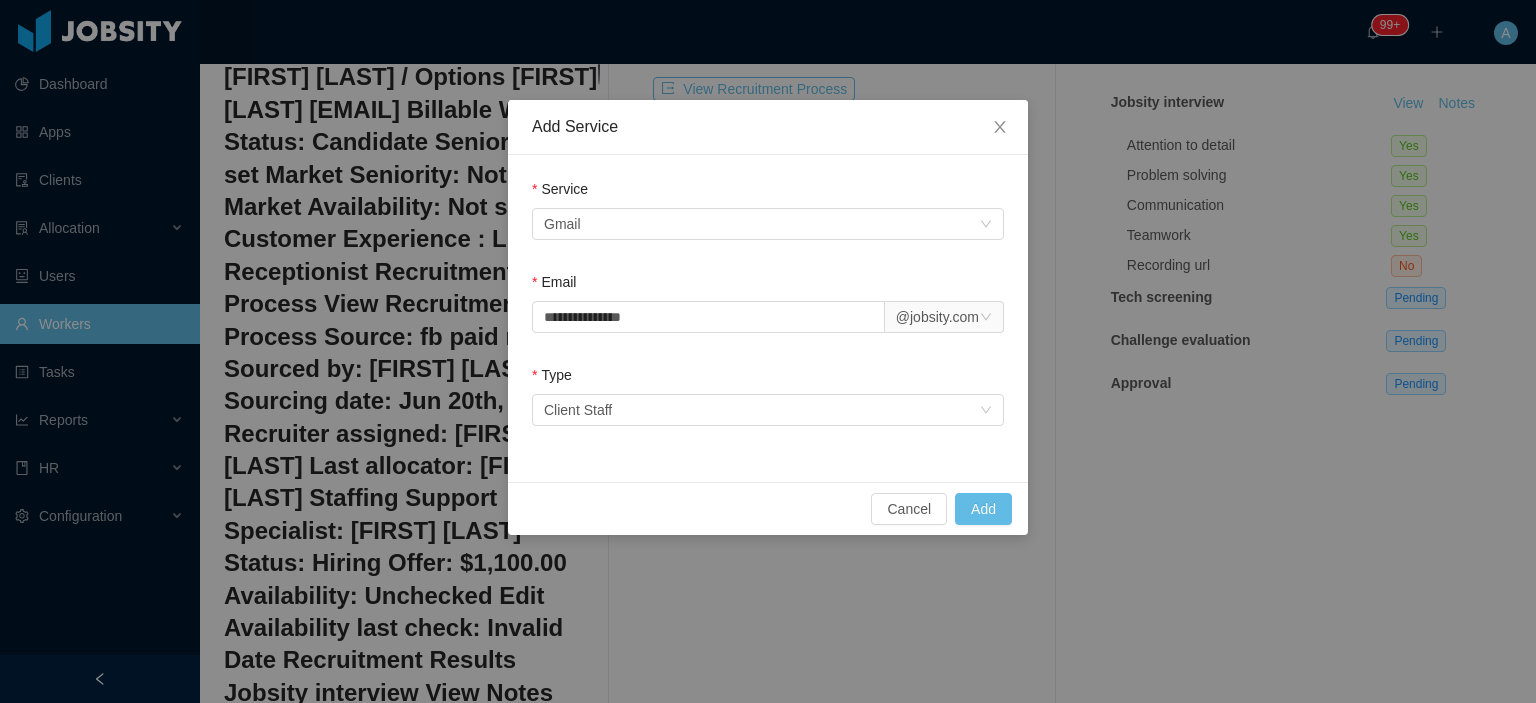 click on "**********" at bounding box center [768, 306] 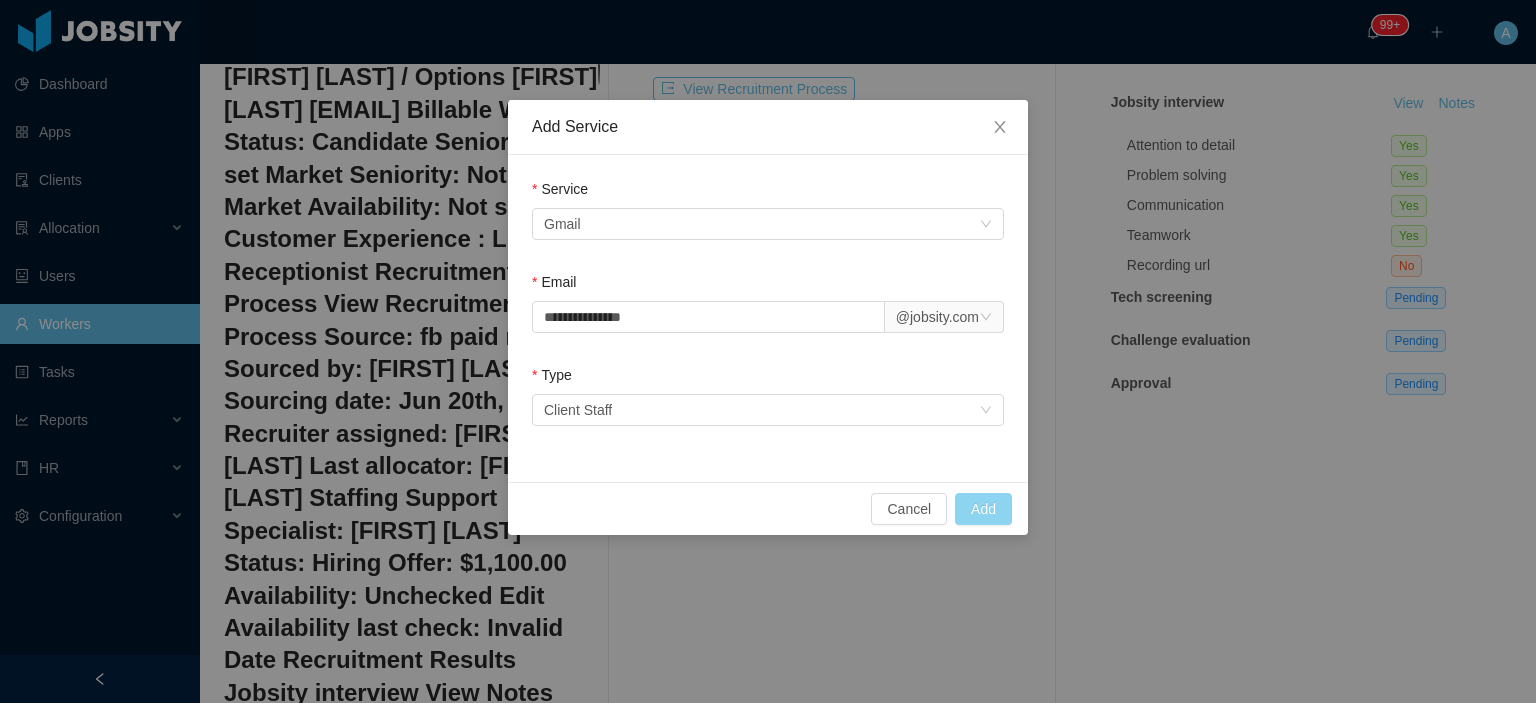click on "Add" at bounding box center (983, 509) 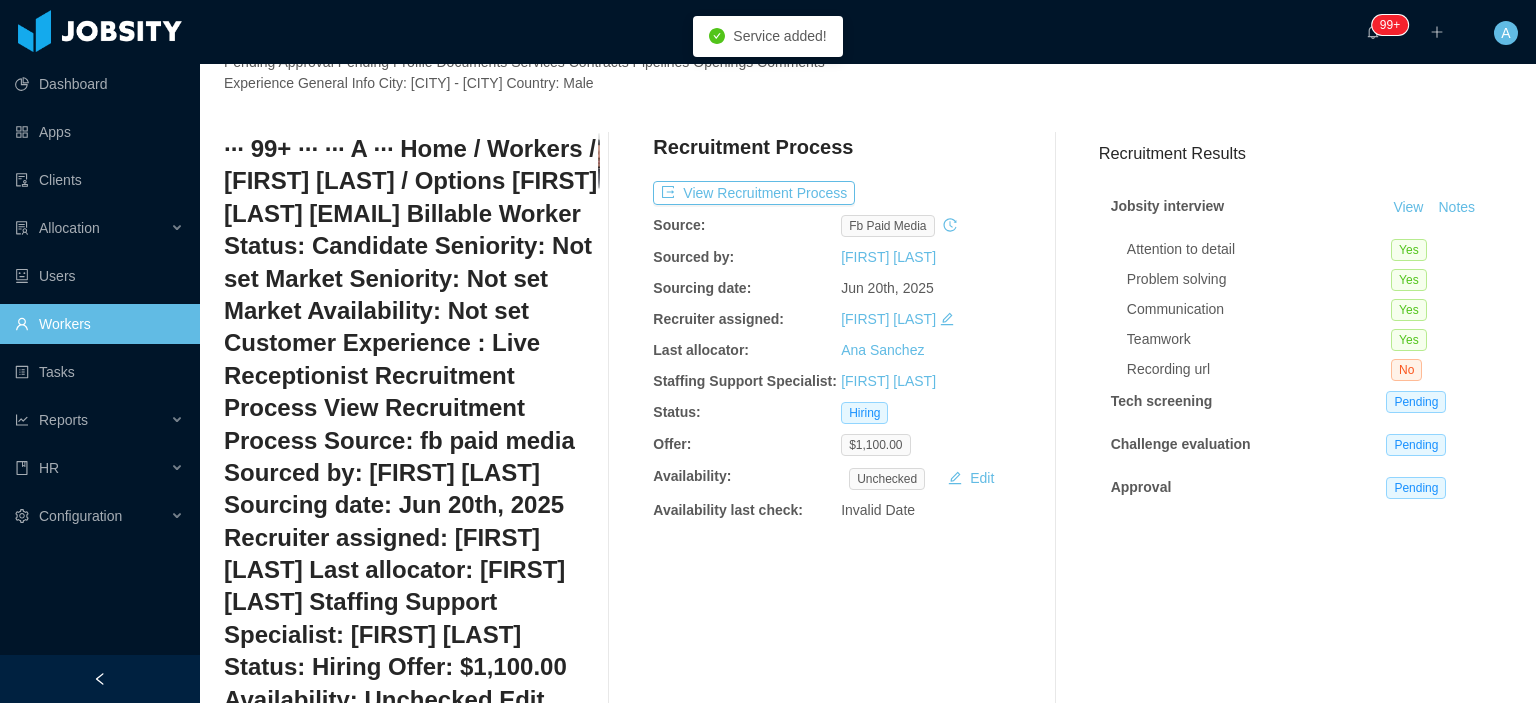 scroll, scrollTop: 273, scrollLeft: 0, axis: vertical 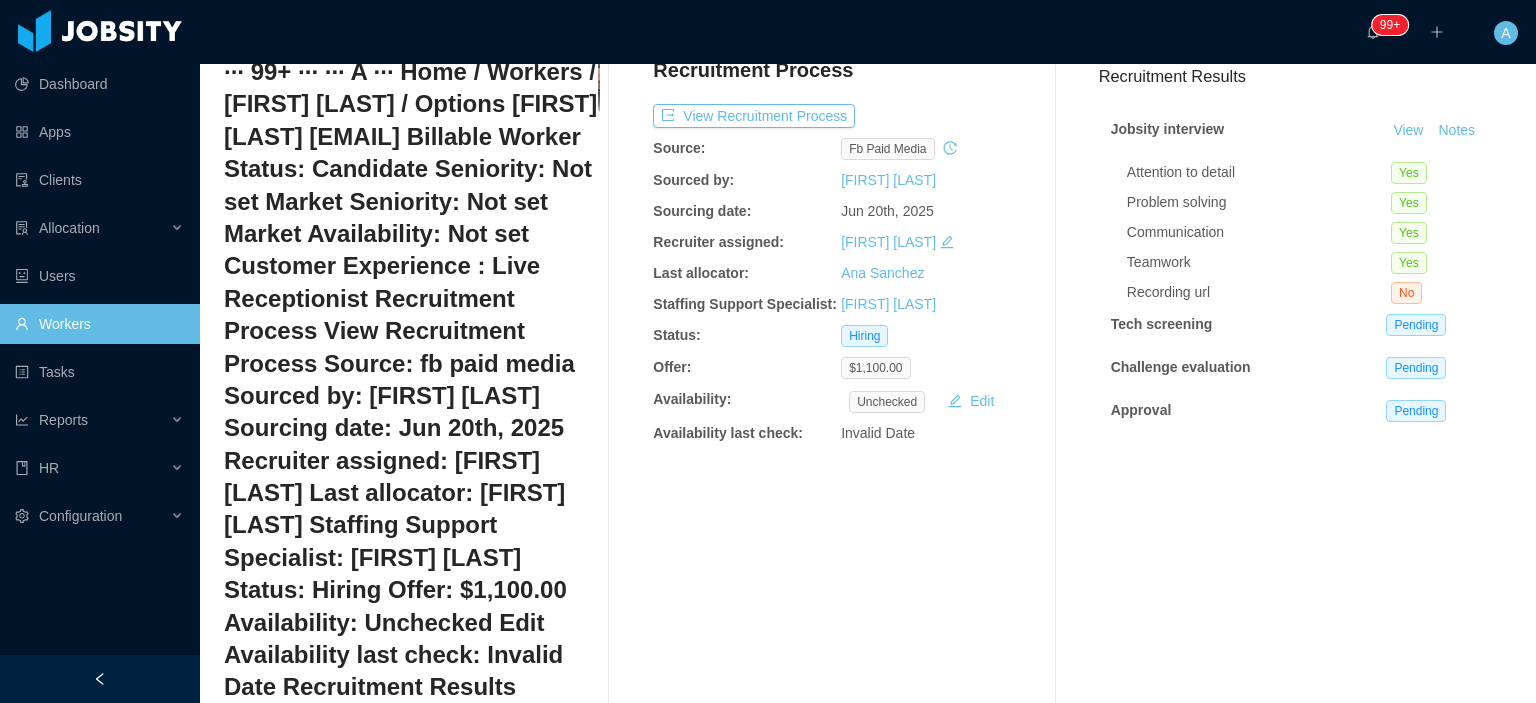 drag, startPoint x: 1283, startPoint y: 425, endPoint x: 1535, endPoint y: 426, distance: 252.00198 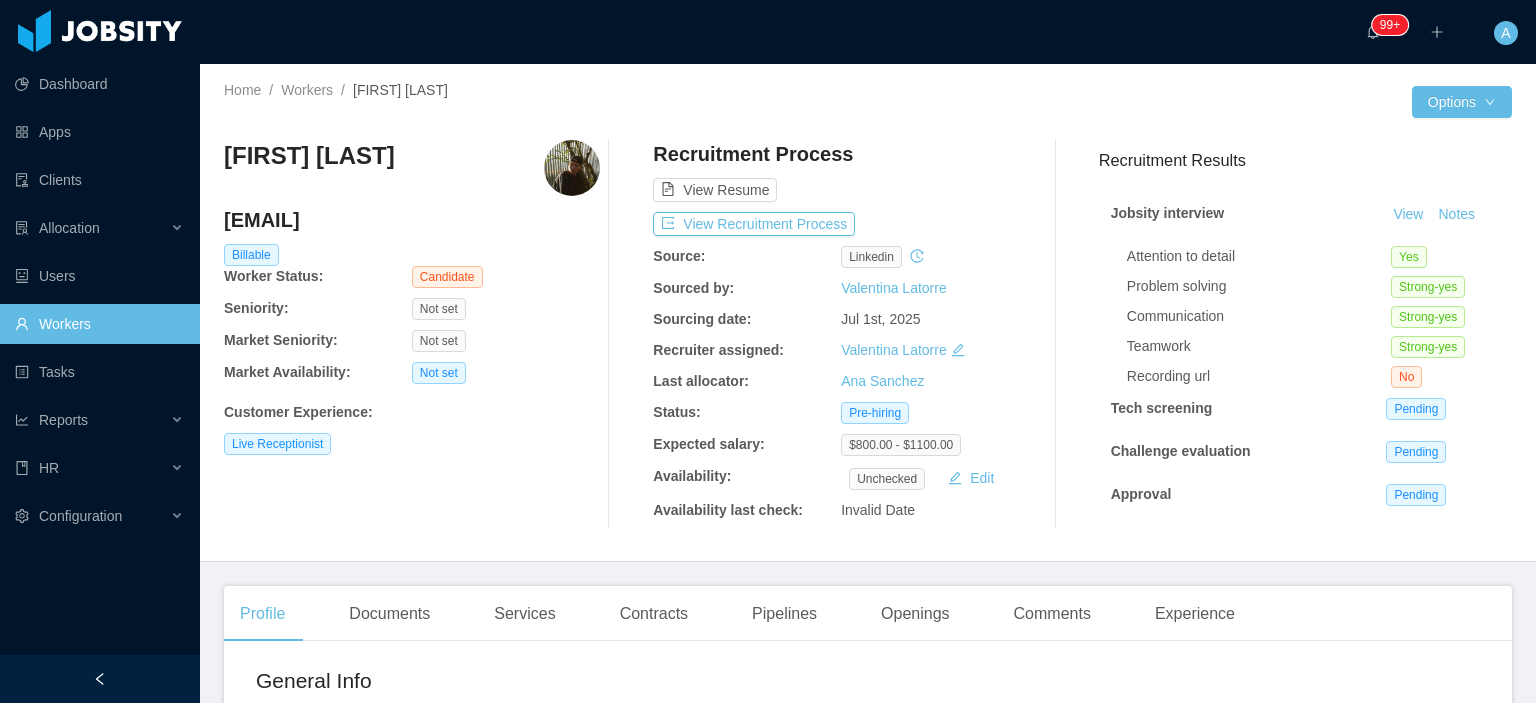 scroll, scrollTop: 0, scrollLeft: 0, axis: both 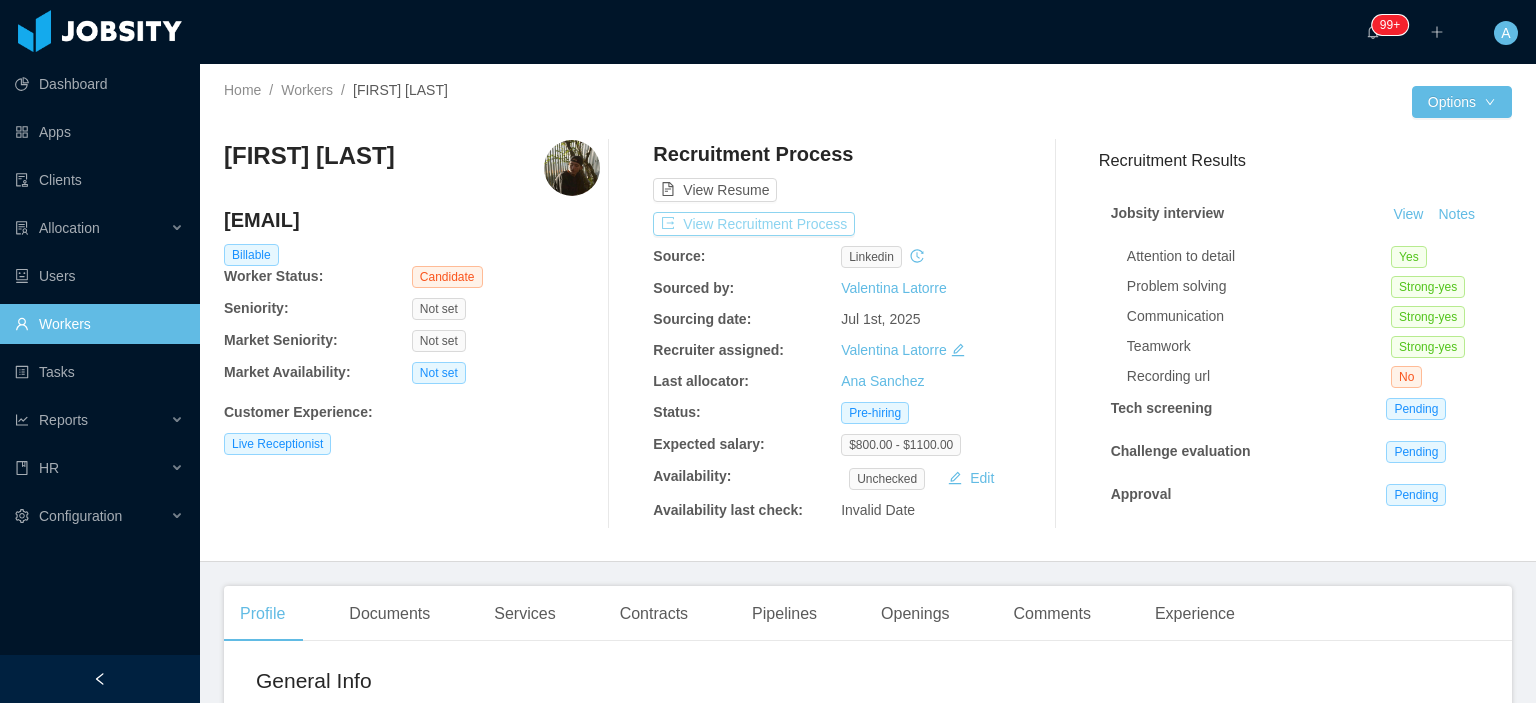 click on "View Recruitment Process" at bounding box center [754, 224] 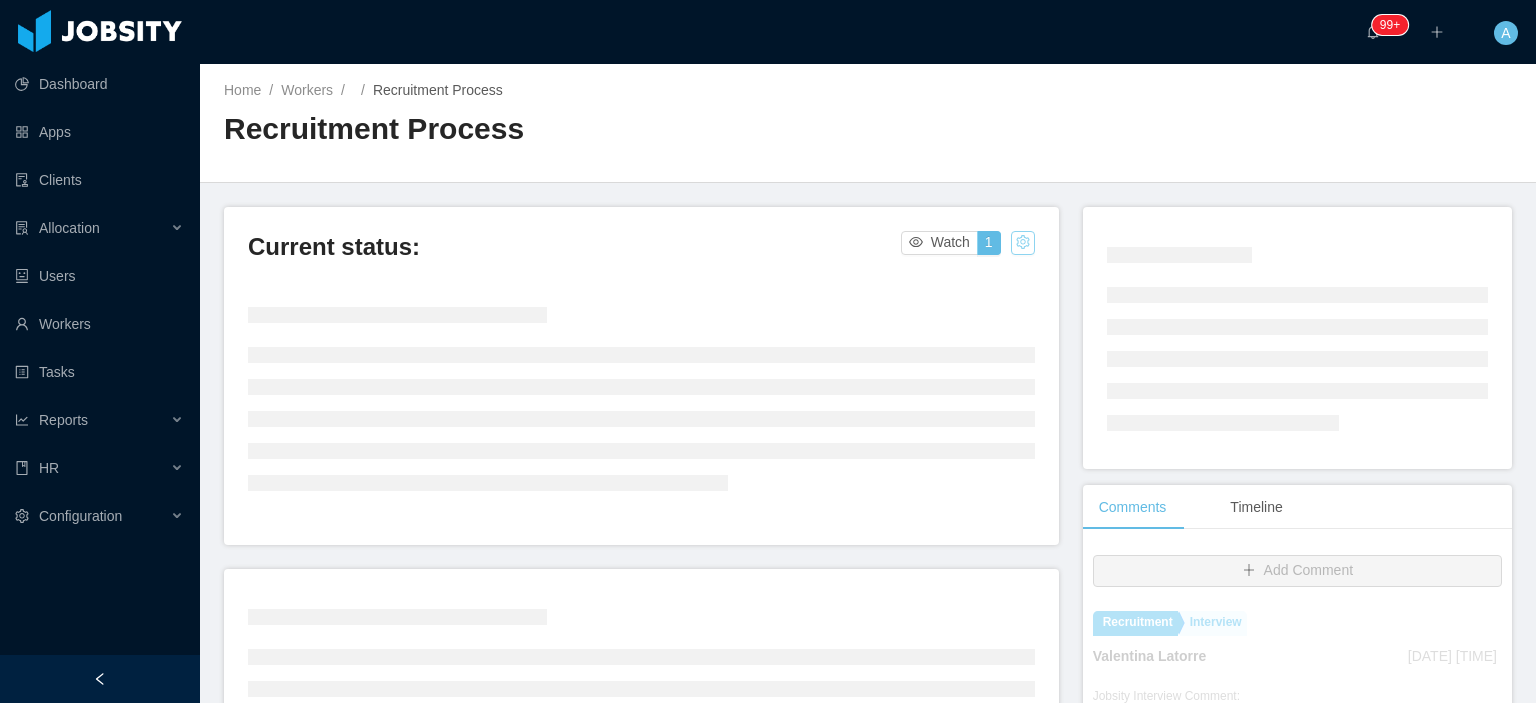 click at bounding box center [1023, 243] 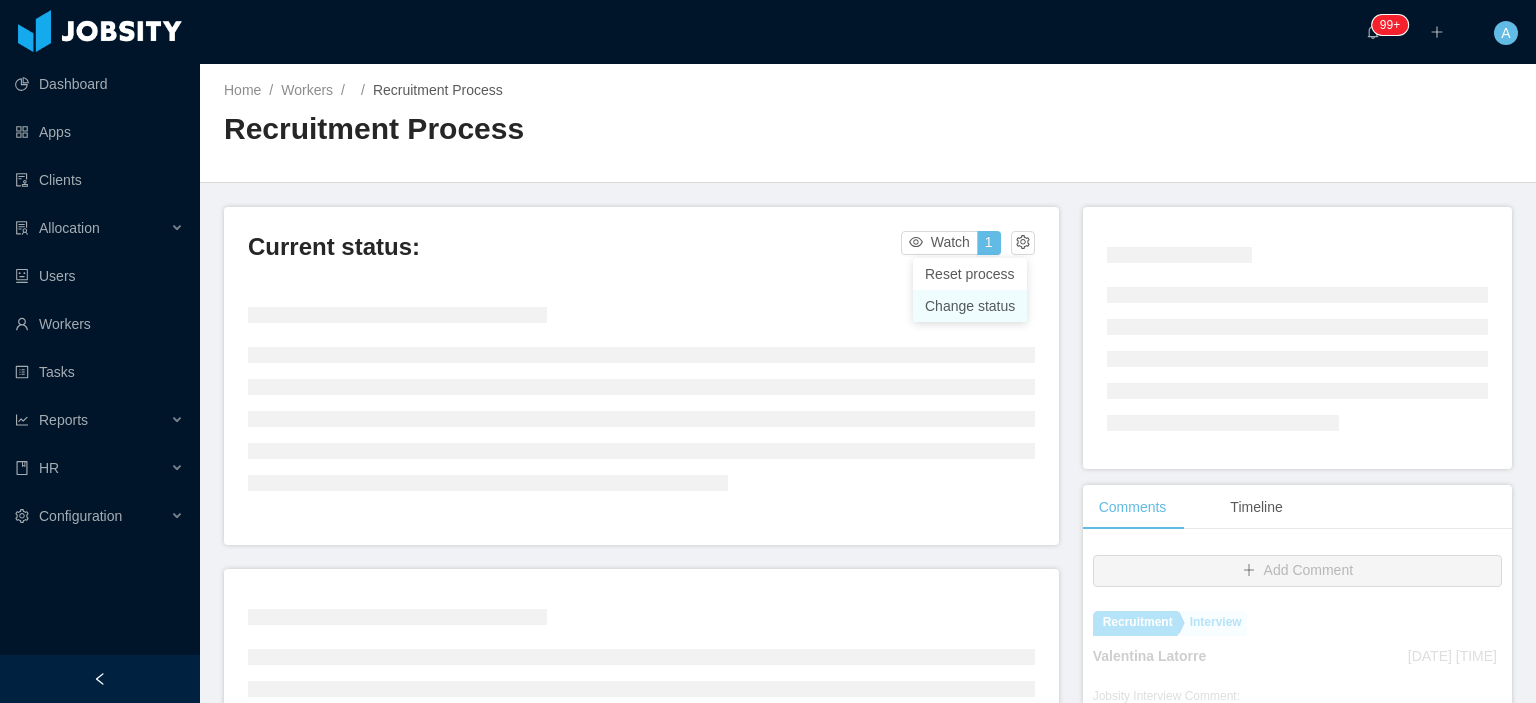 click on "Change status" at bounding box center [970, 306] 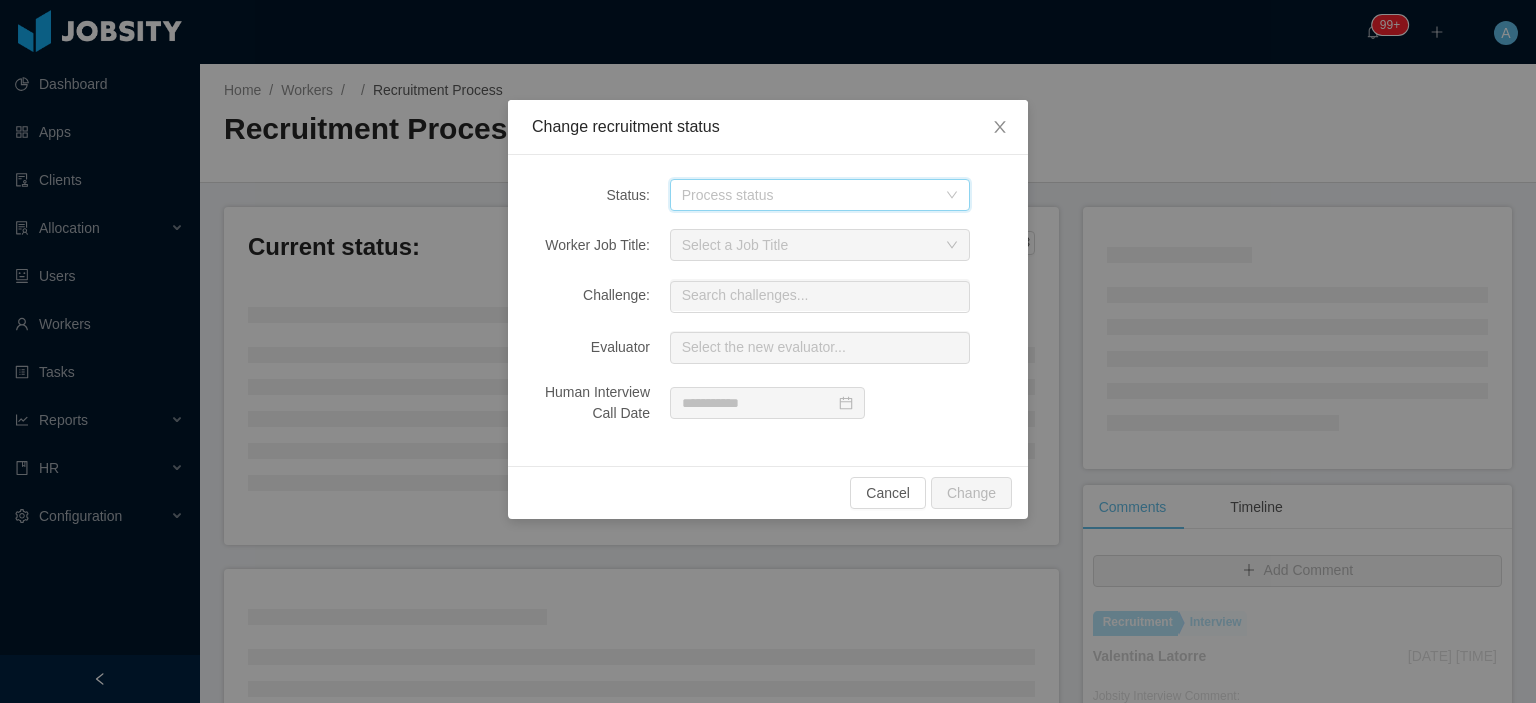 click on "Process status" at bounding box center (813, 195) 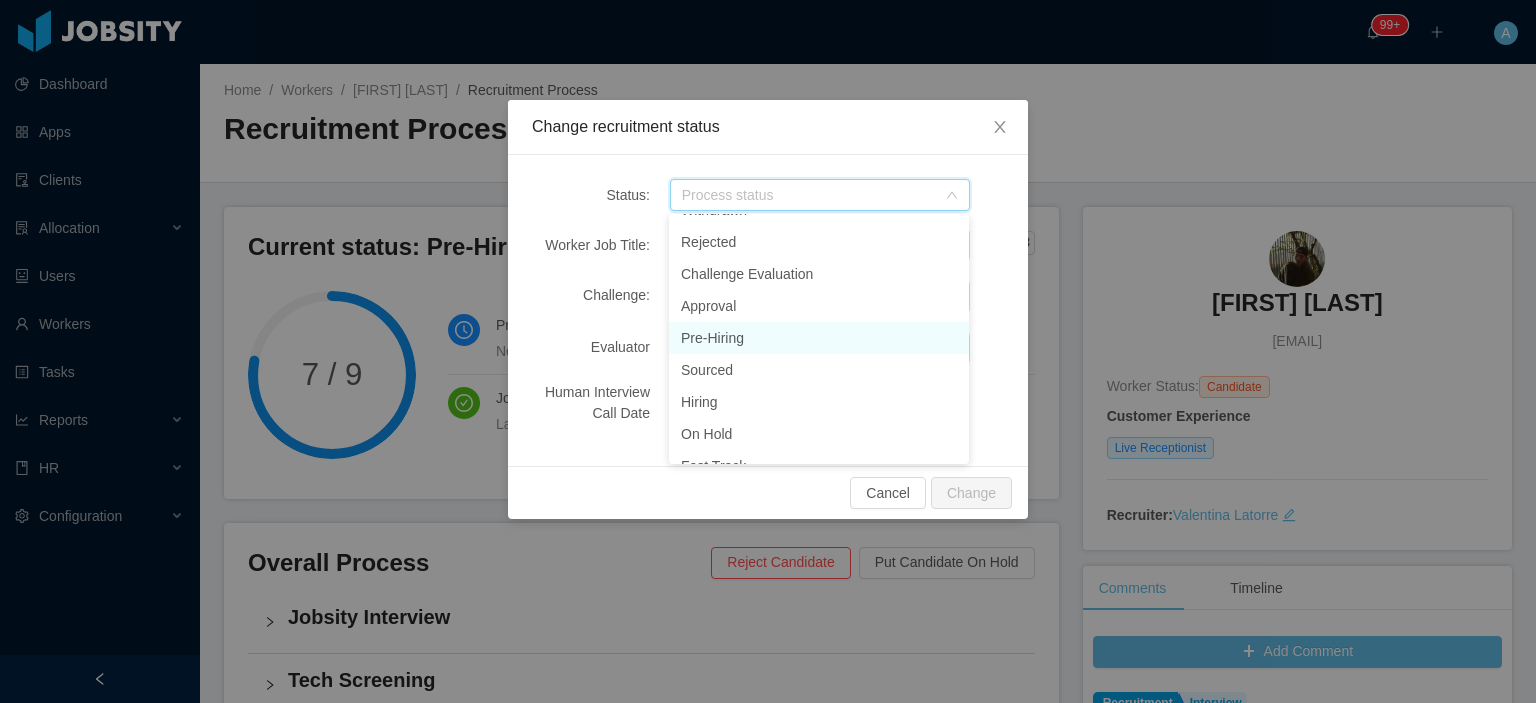 scroll, scrollTop: 187, scrollLeft: 0, axis: vertical 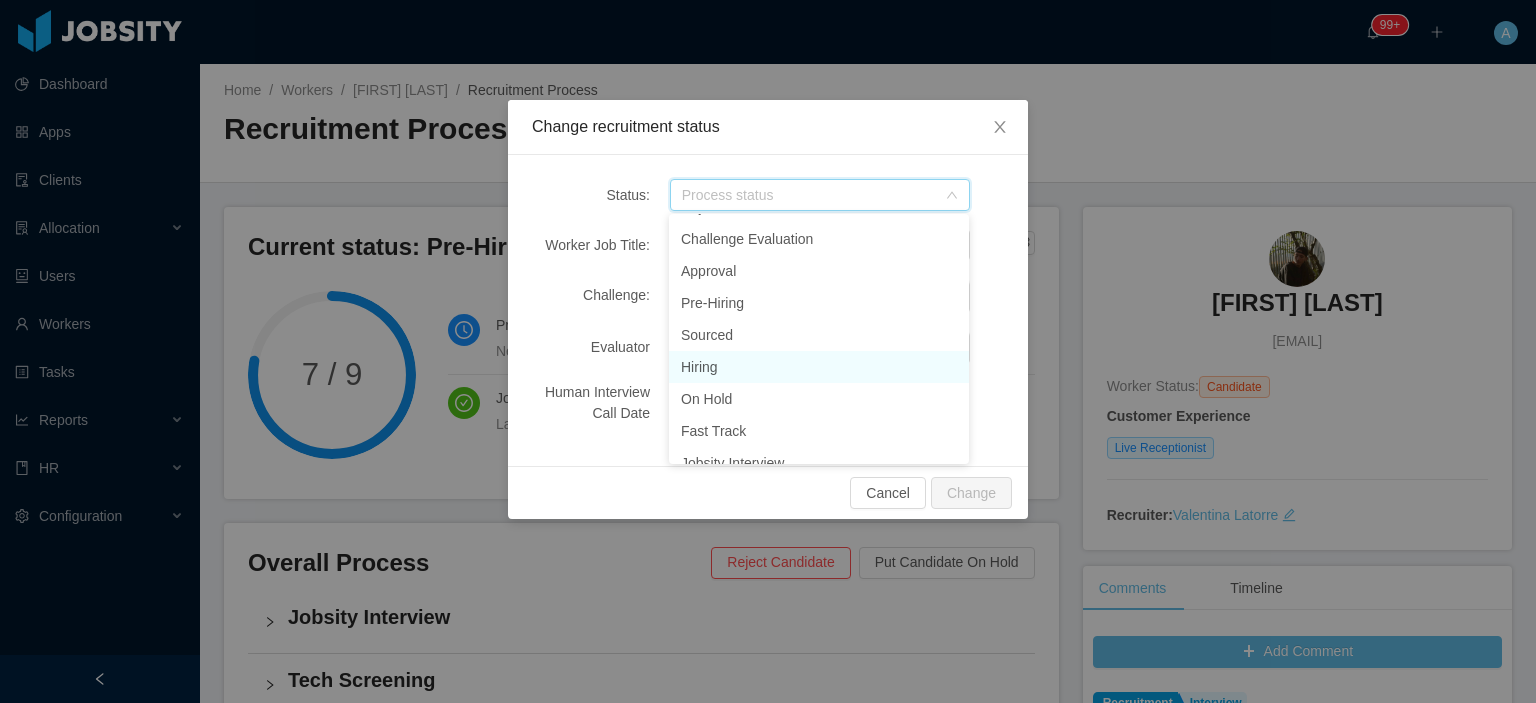 click on "Hiring" at bounding box center [819, 367] 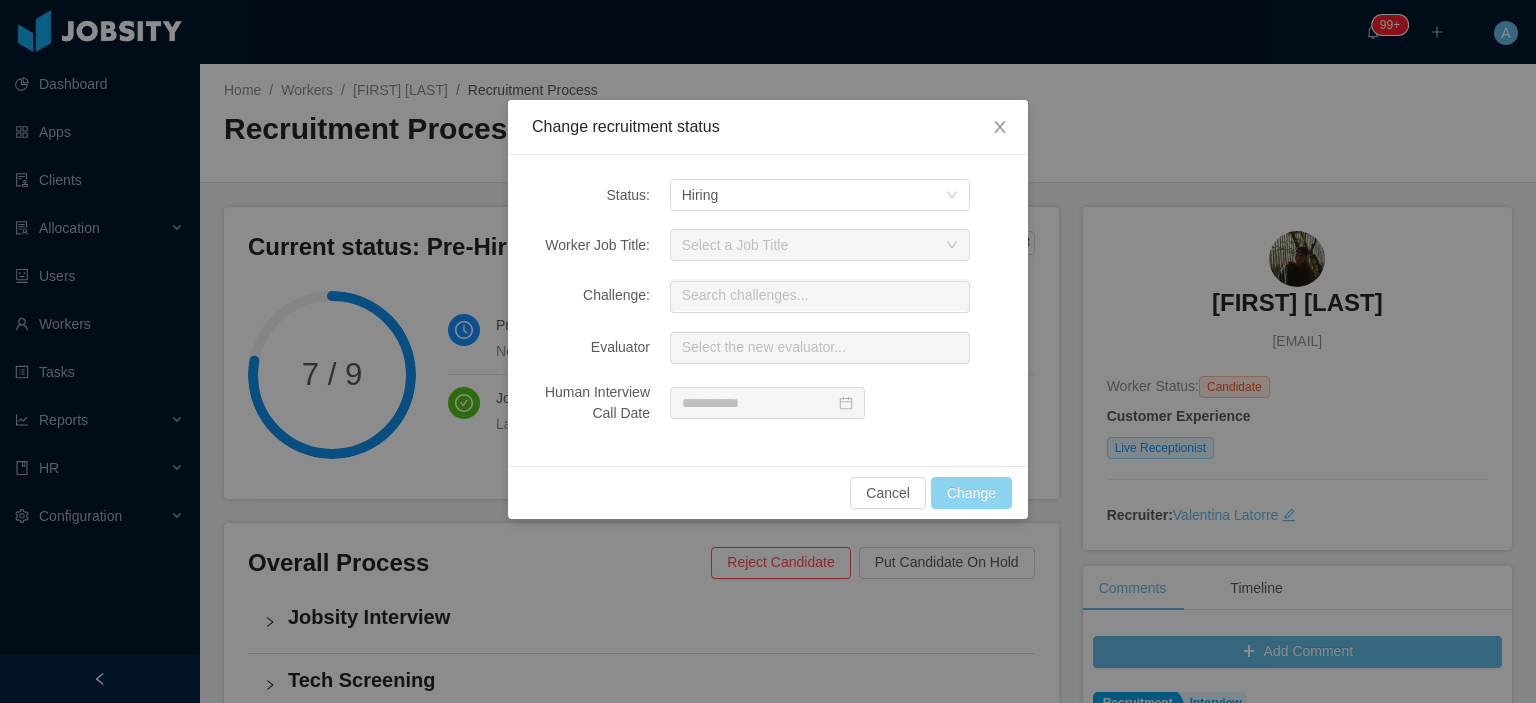 click on "Change" at bounding box center [971, 493] 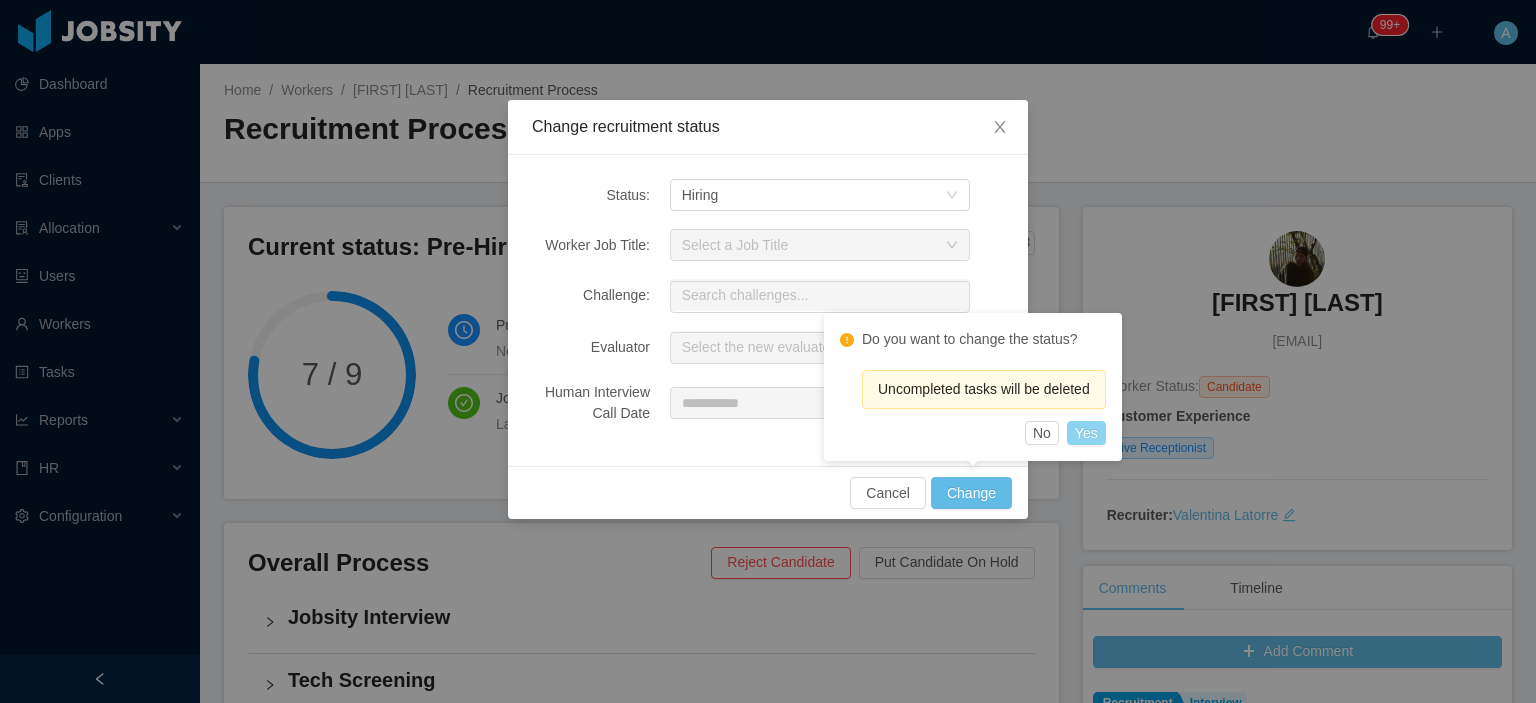 click on "Yes" at bounding box center (1086, 433) 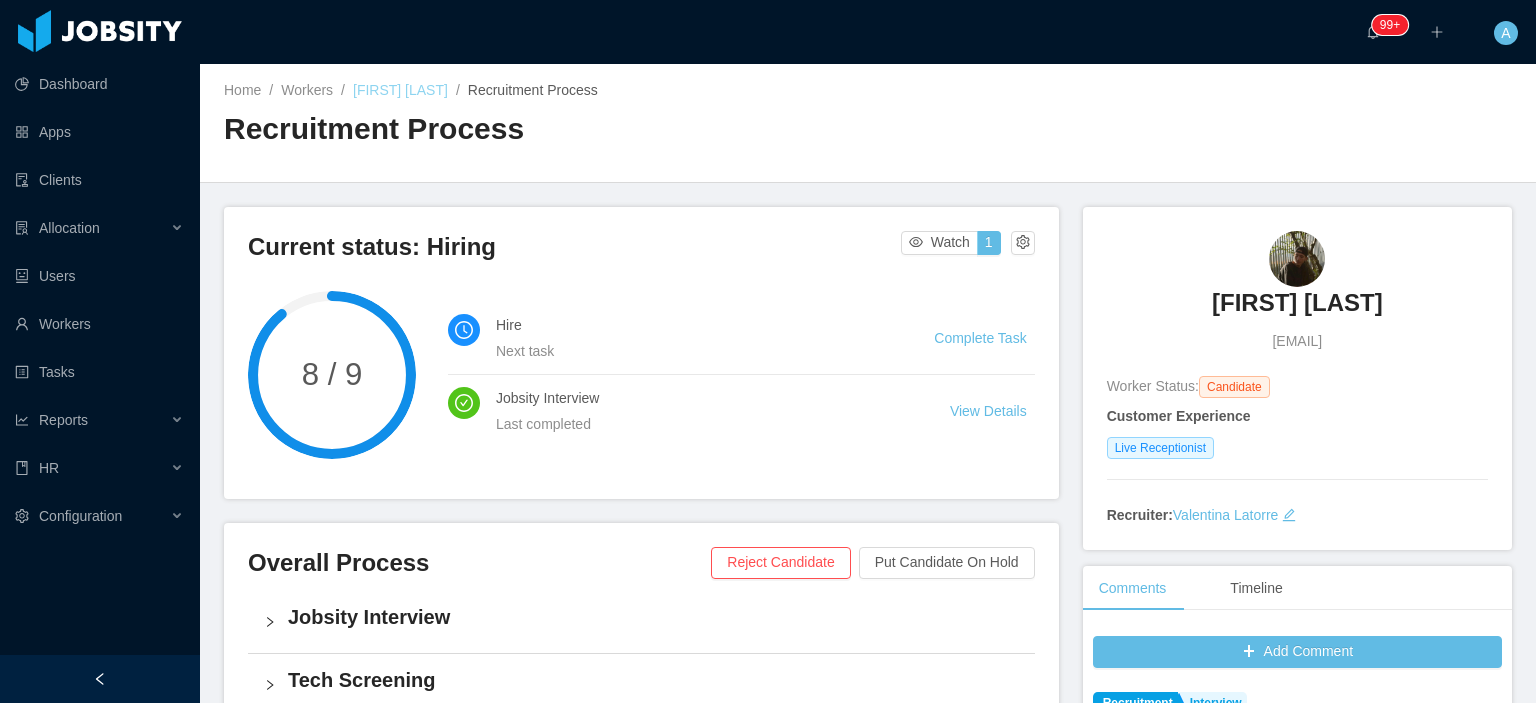 click on "[FIRST] [LAST]" at bounding box center [400, 90] 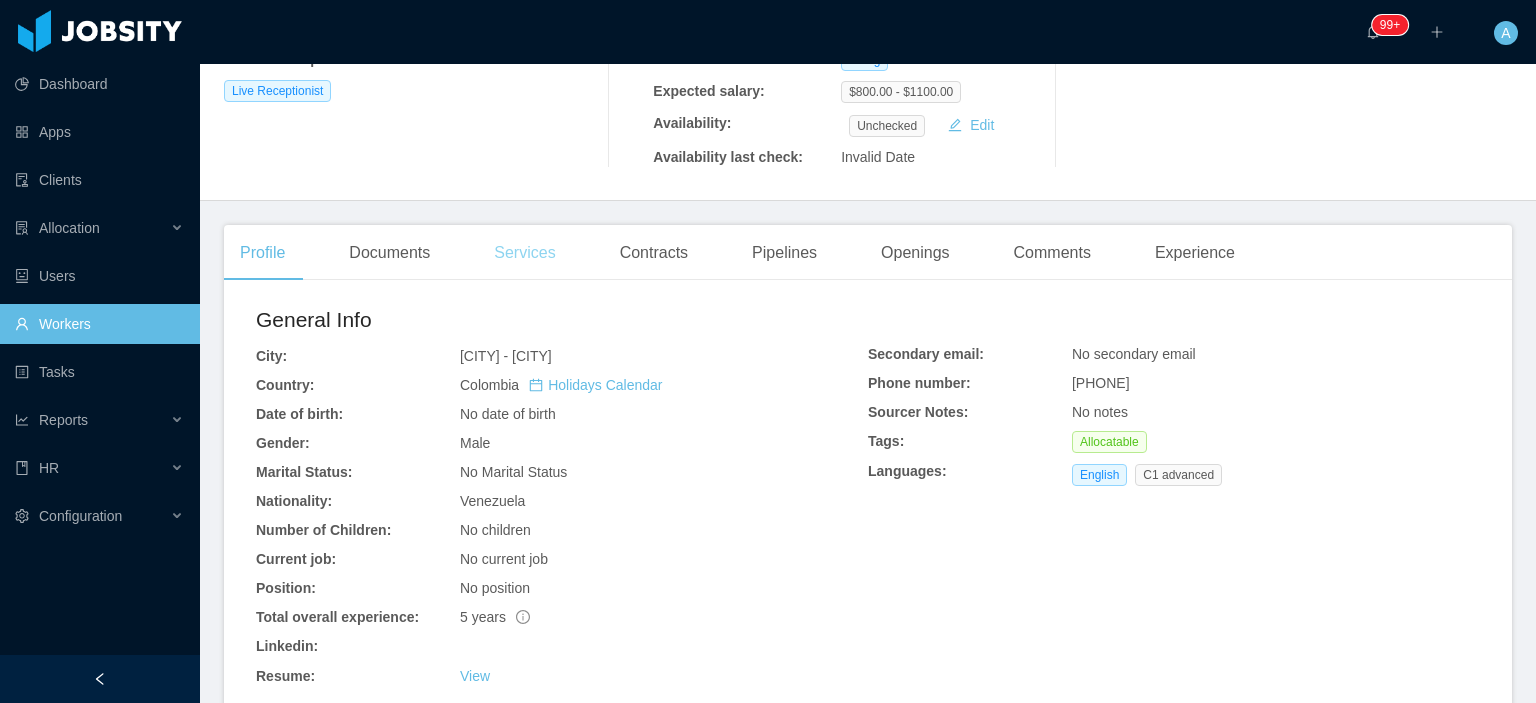 scroll, scrollTop: 500, scrollLeft: 0, axis: vertical 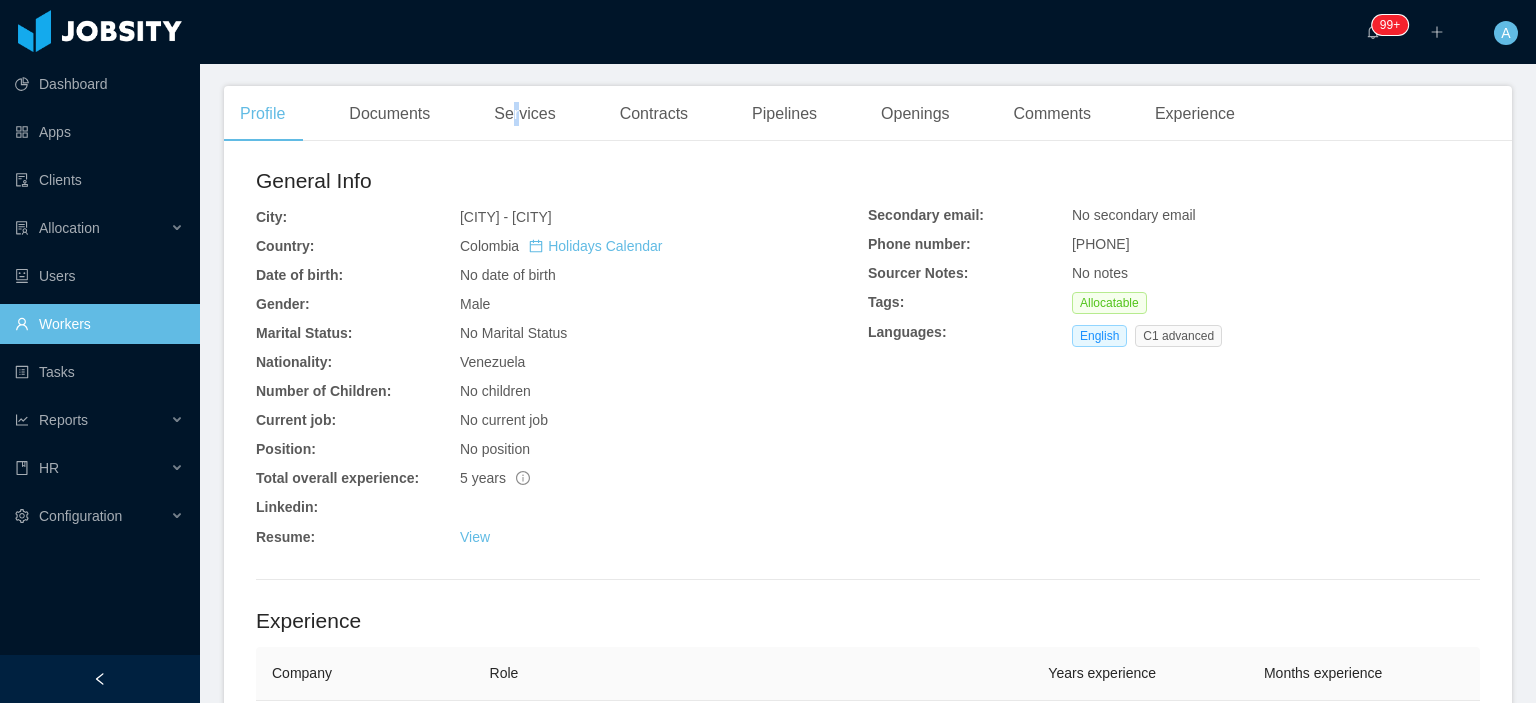 drag, startPoint x: 516, startPoint y: 113, endPoint x: 526, endPoint y: 102, distance: 14.866069 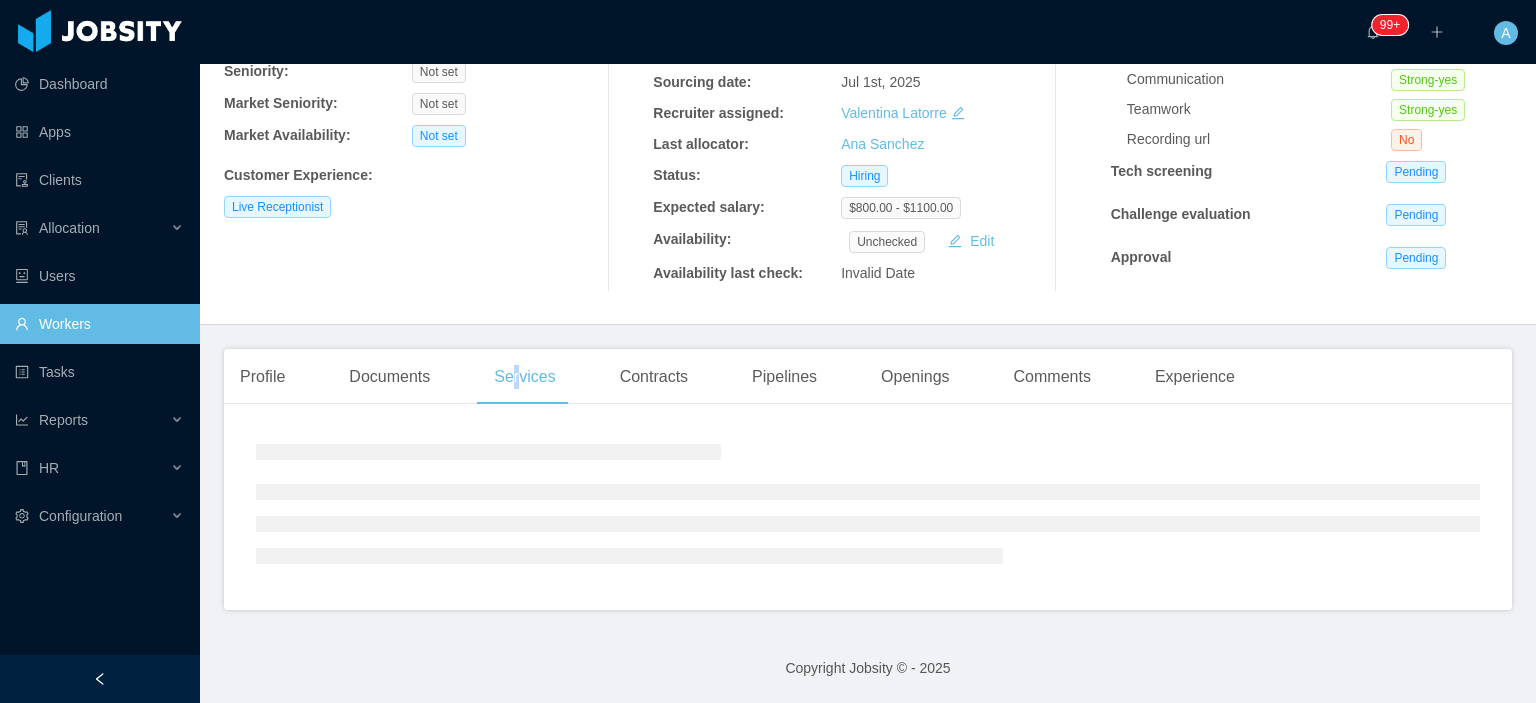 scroll, scrollTop: 310, scrollLeft: 0, axis: vertical 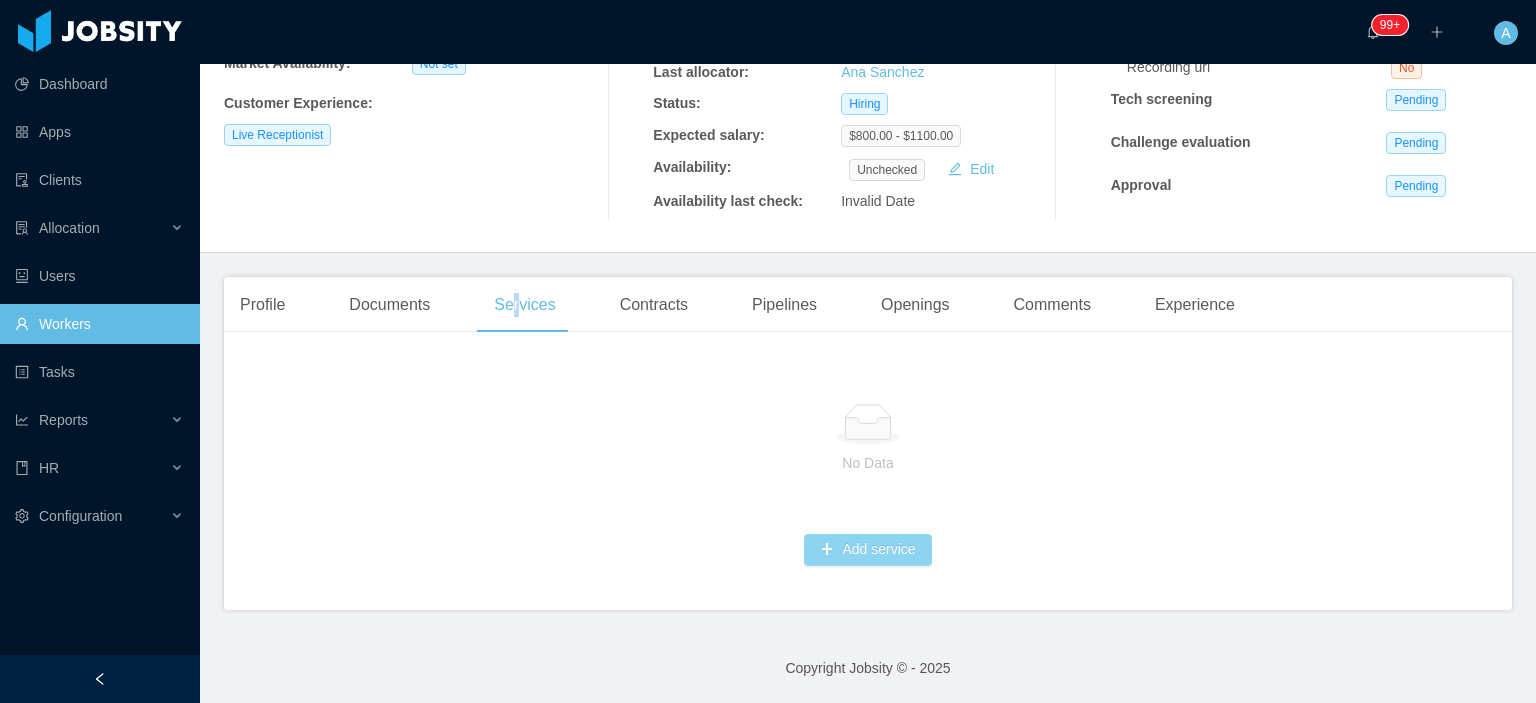 click on "Add service" at bounding box center (867, 550) 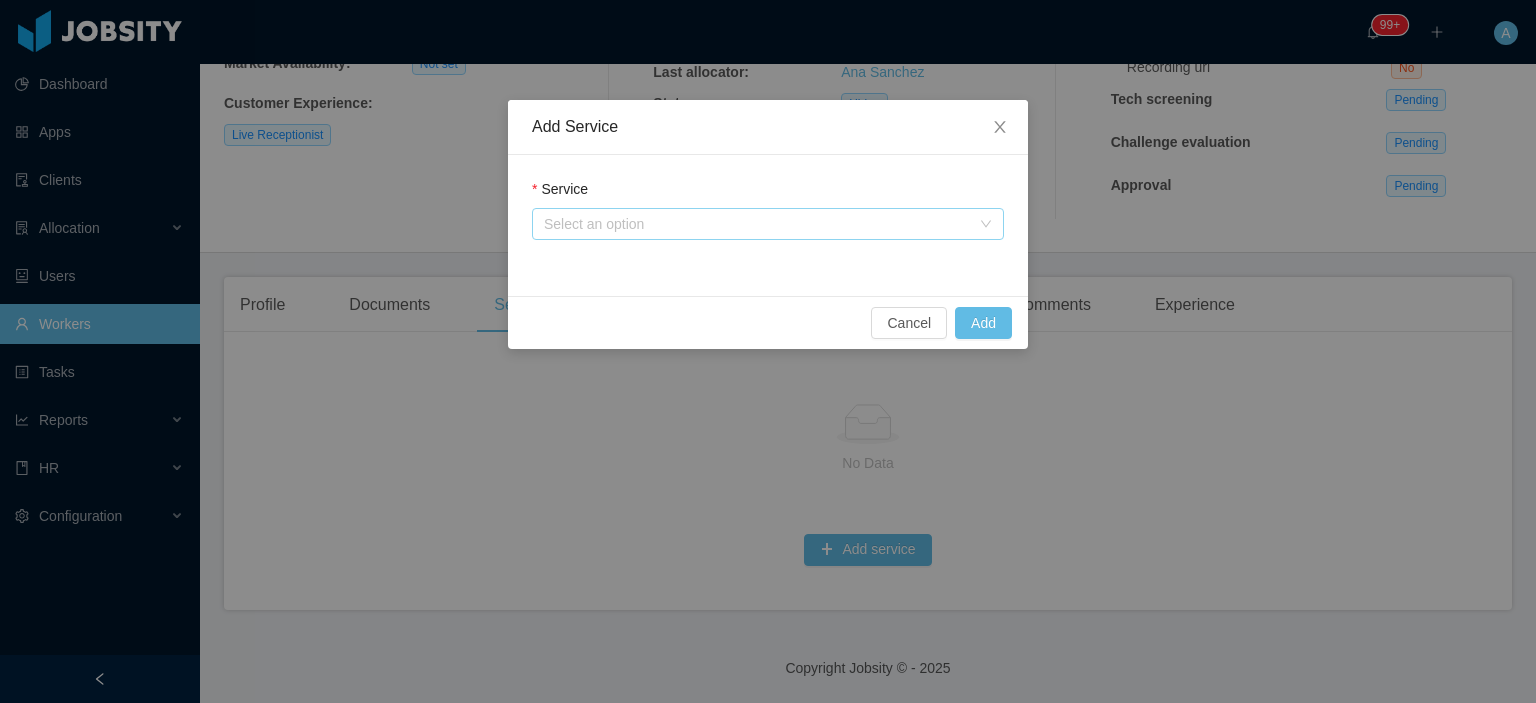 click on "Select an option" at bounding box center (757, 224) 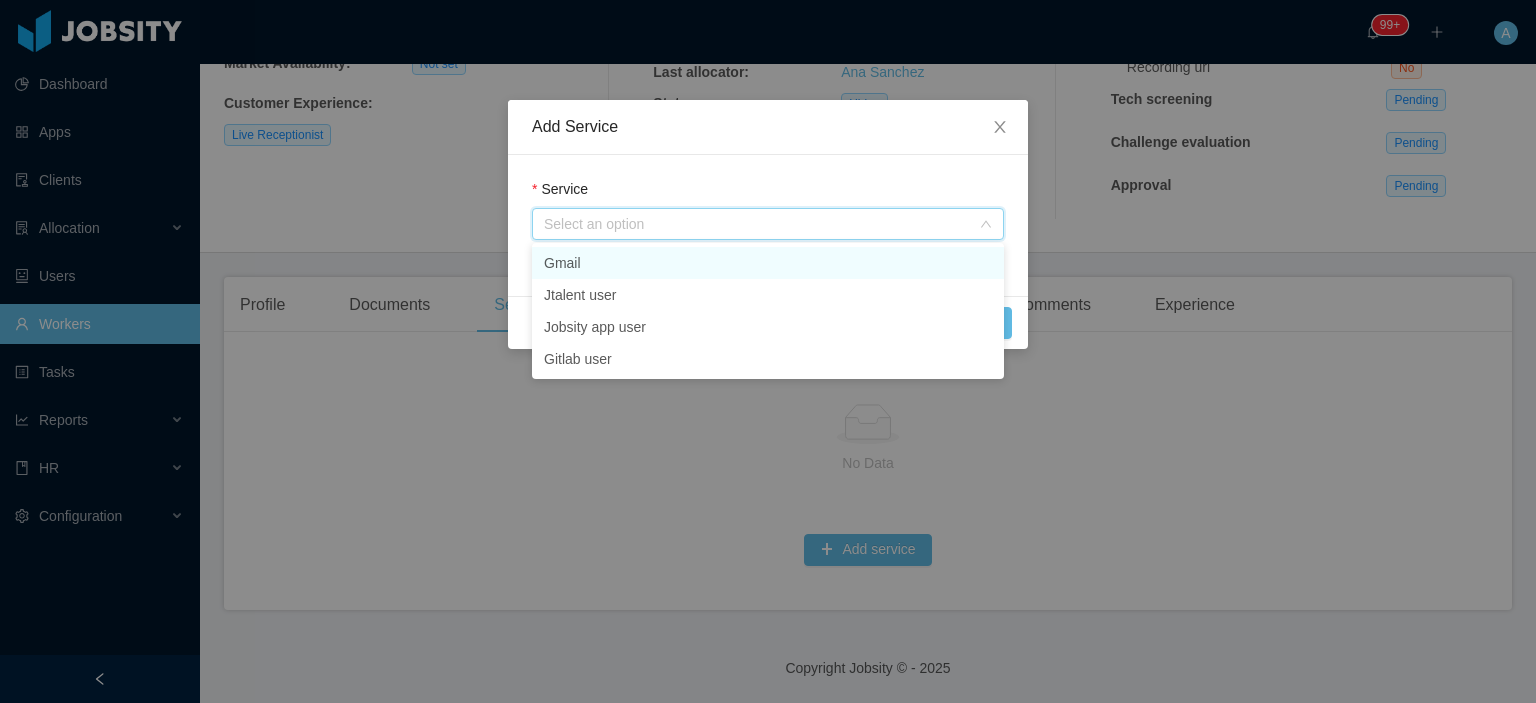 click on "Gmail" at bounding box center [768, 263] 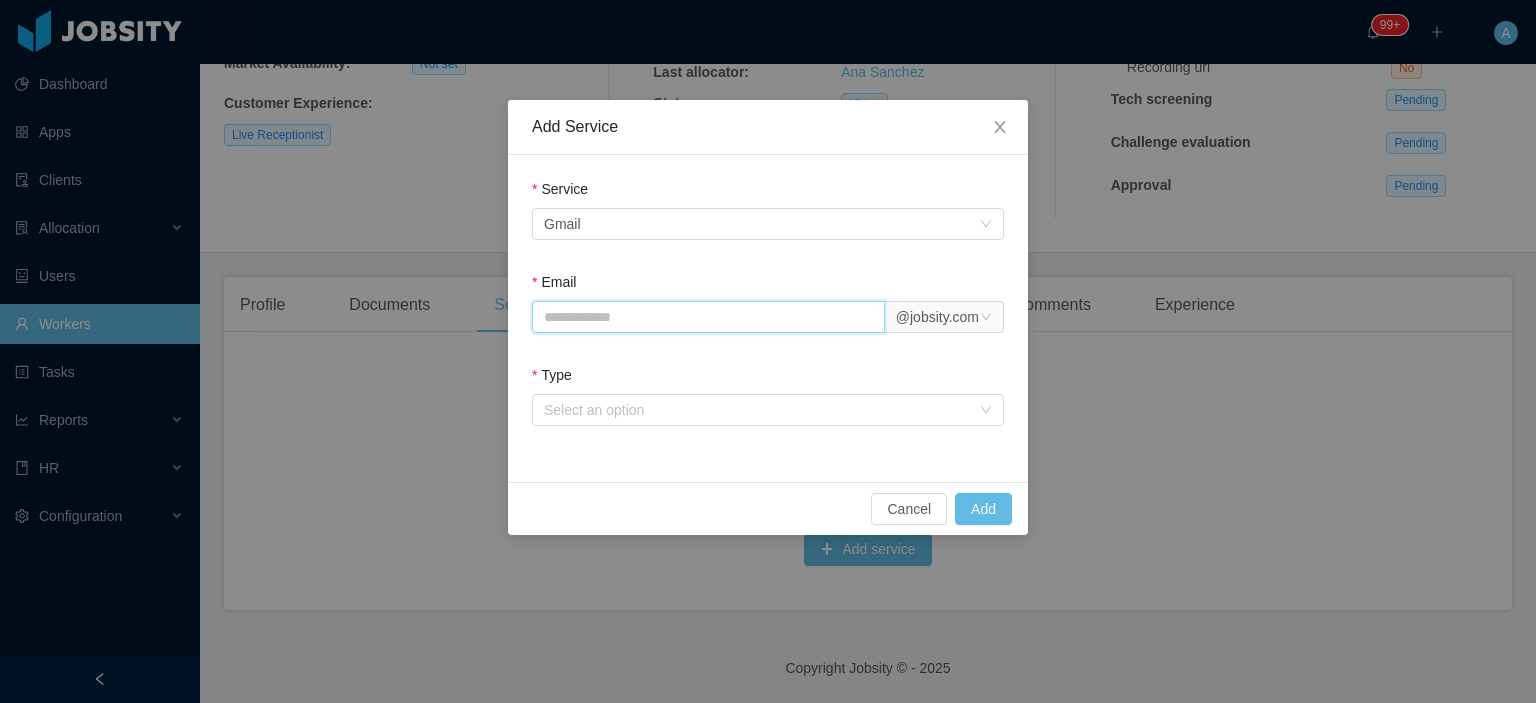 click on "Email" at bounding box center [708, 317] 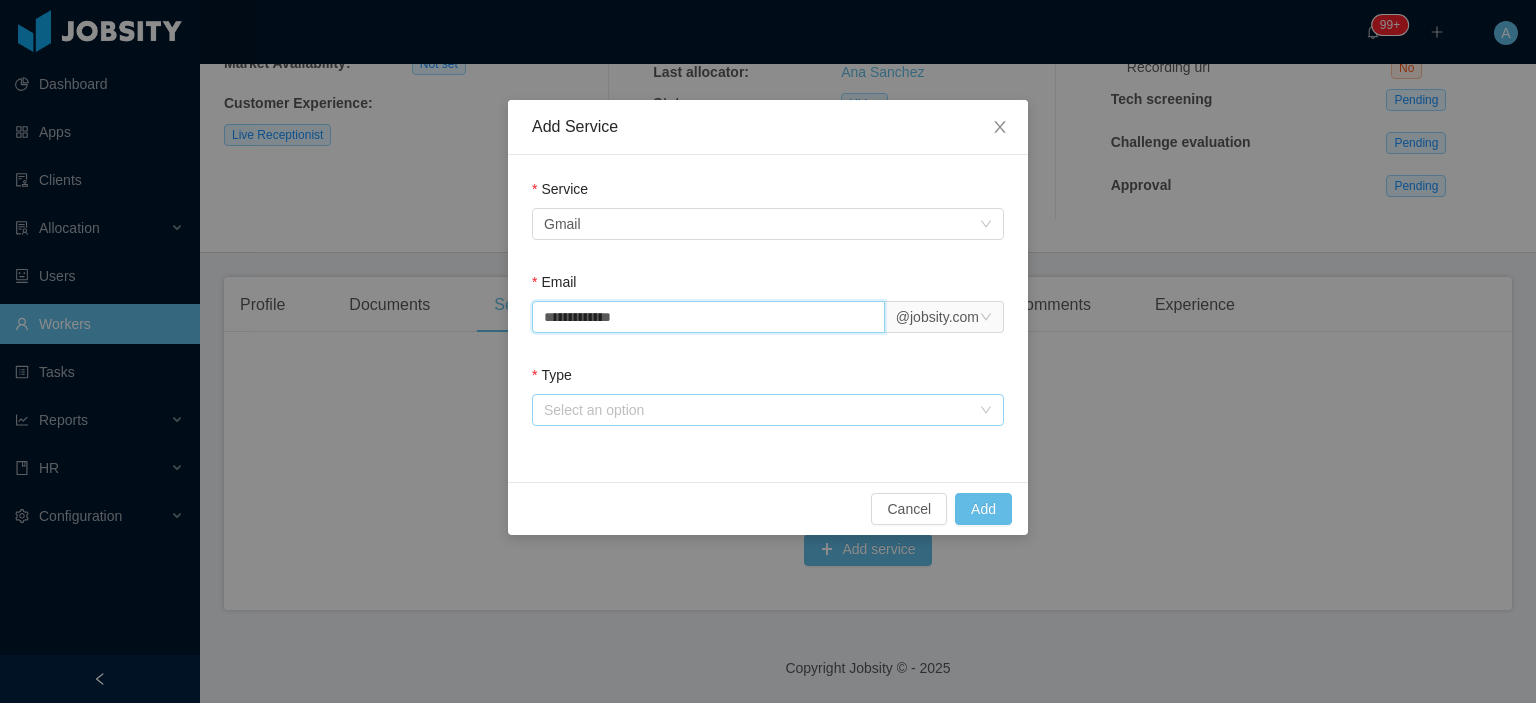 click on "Select an option" at bounding box center [757, 410] 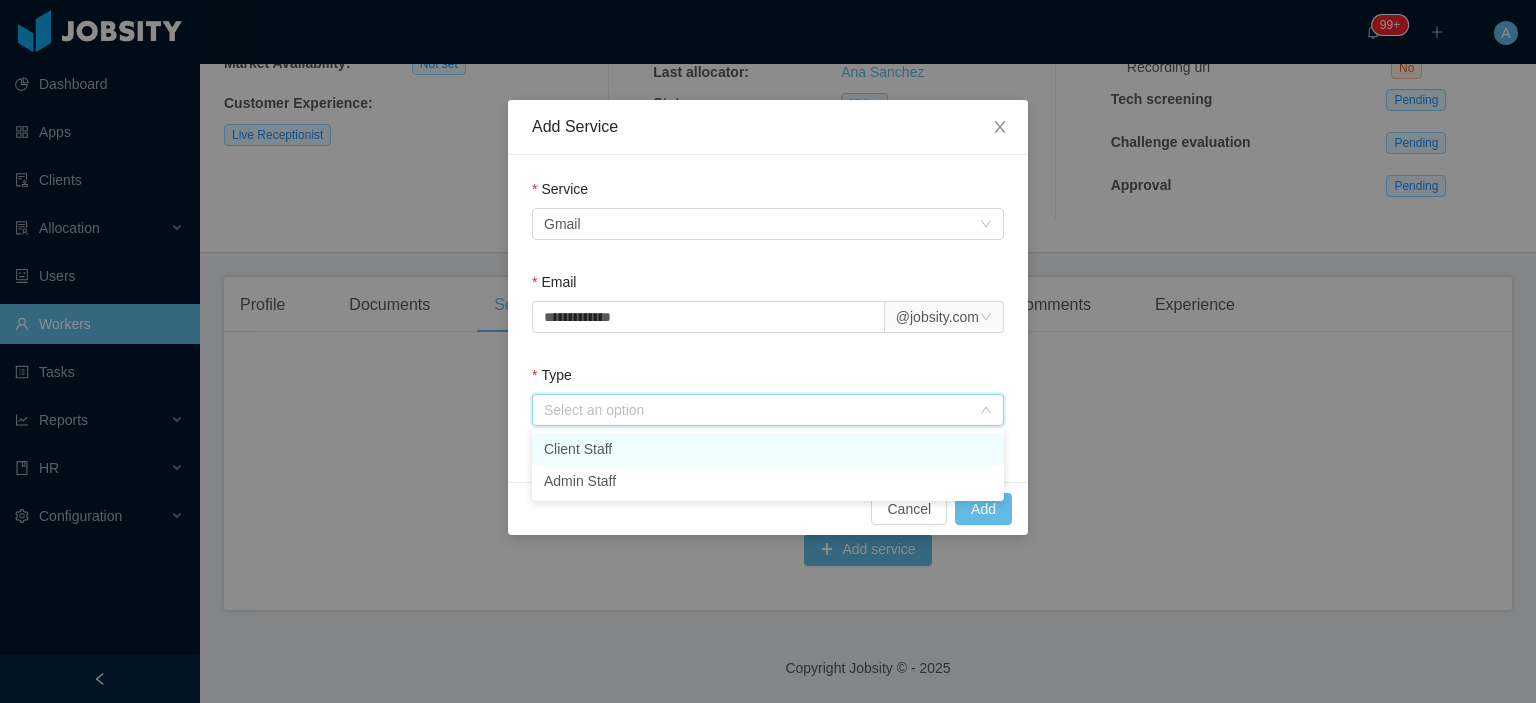 click on "Client Staff" at bounding box center [768, 449] 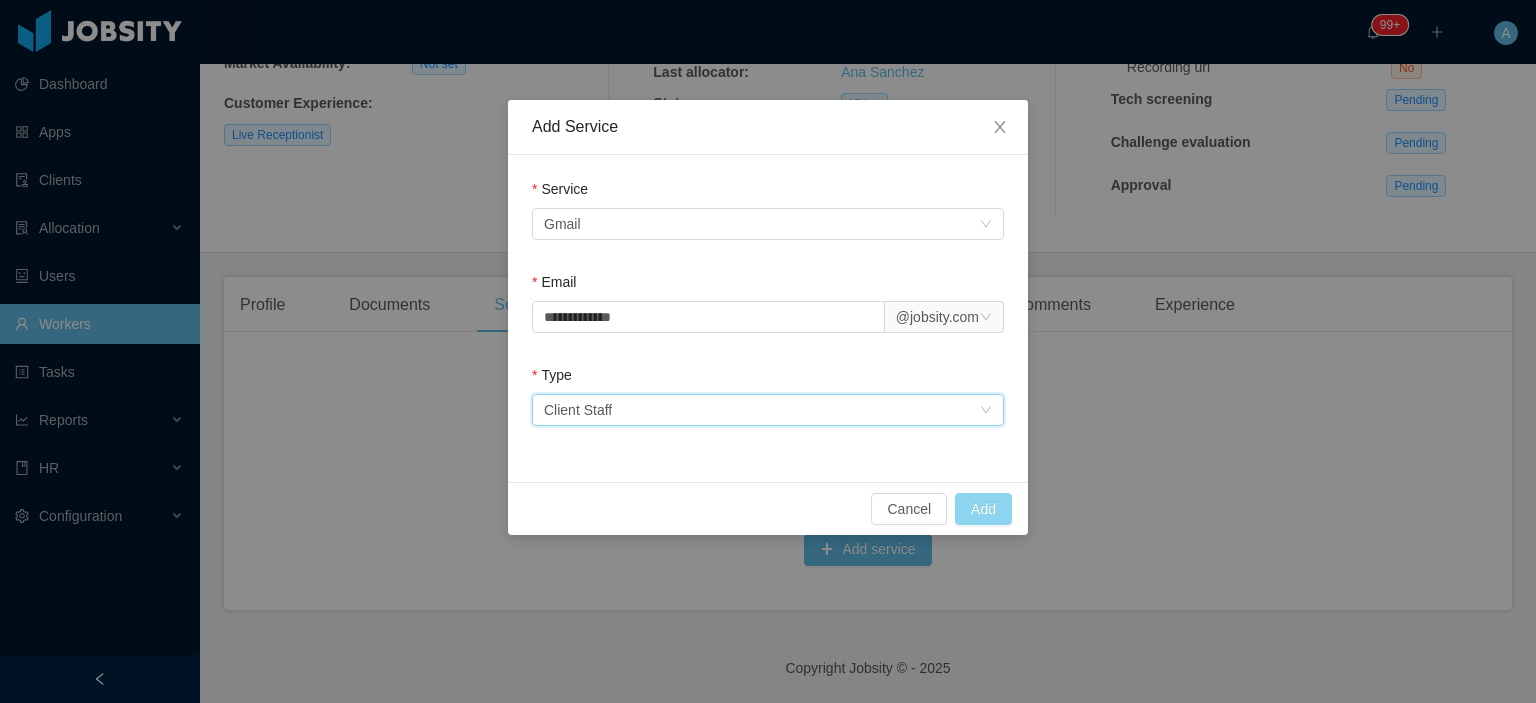 click on "Add" at bounding box center [983, 509] 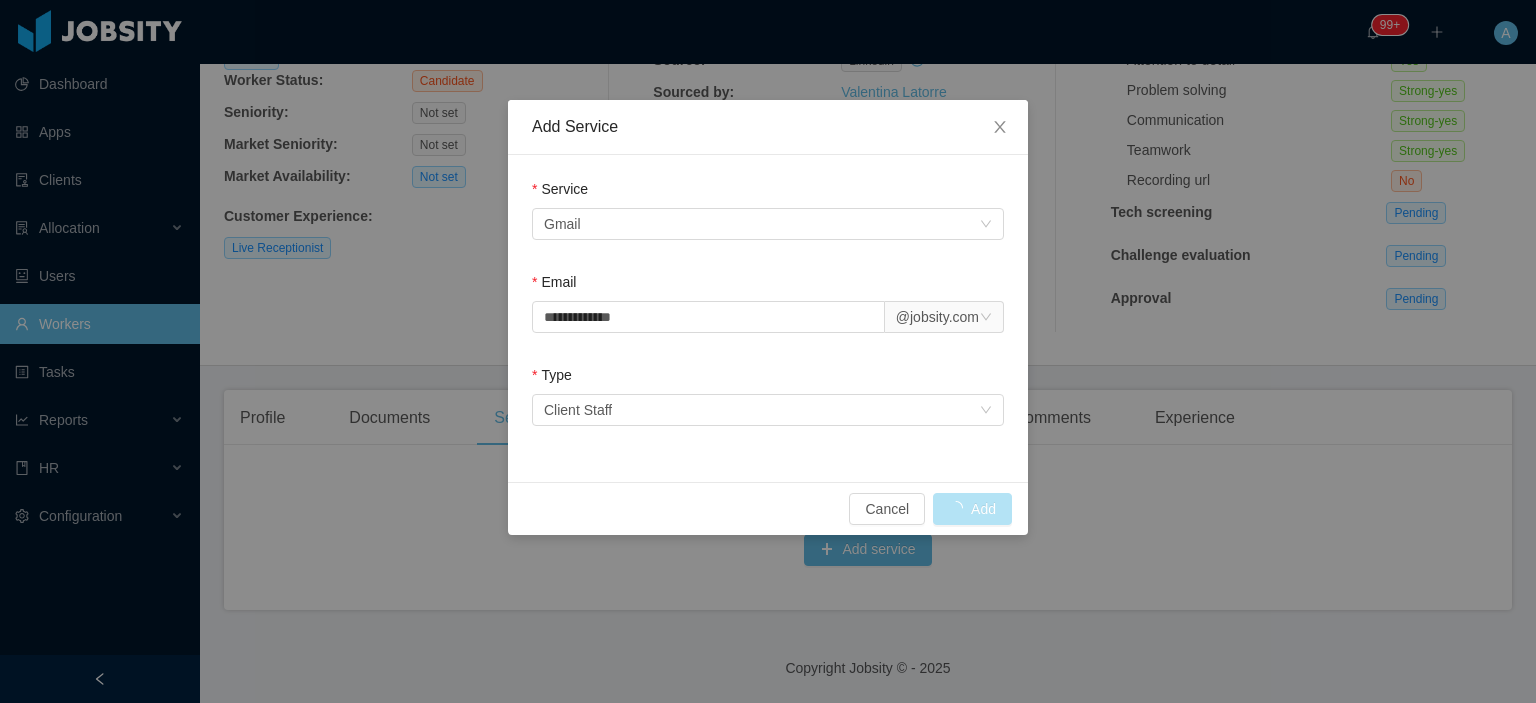 scroll, scrollTop: 196, scrollLeft: 0, axis: vertical 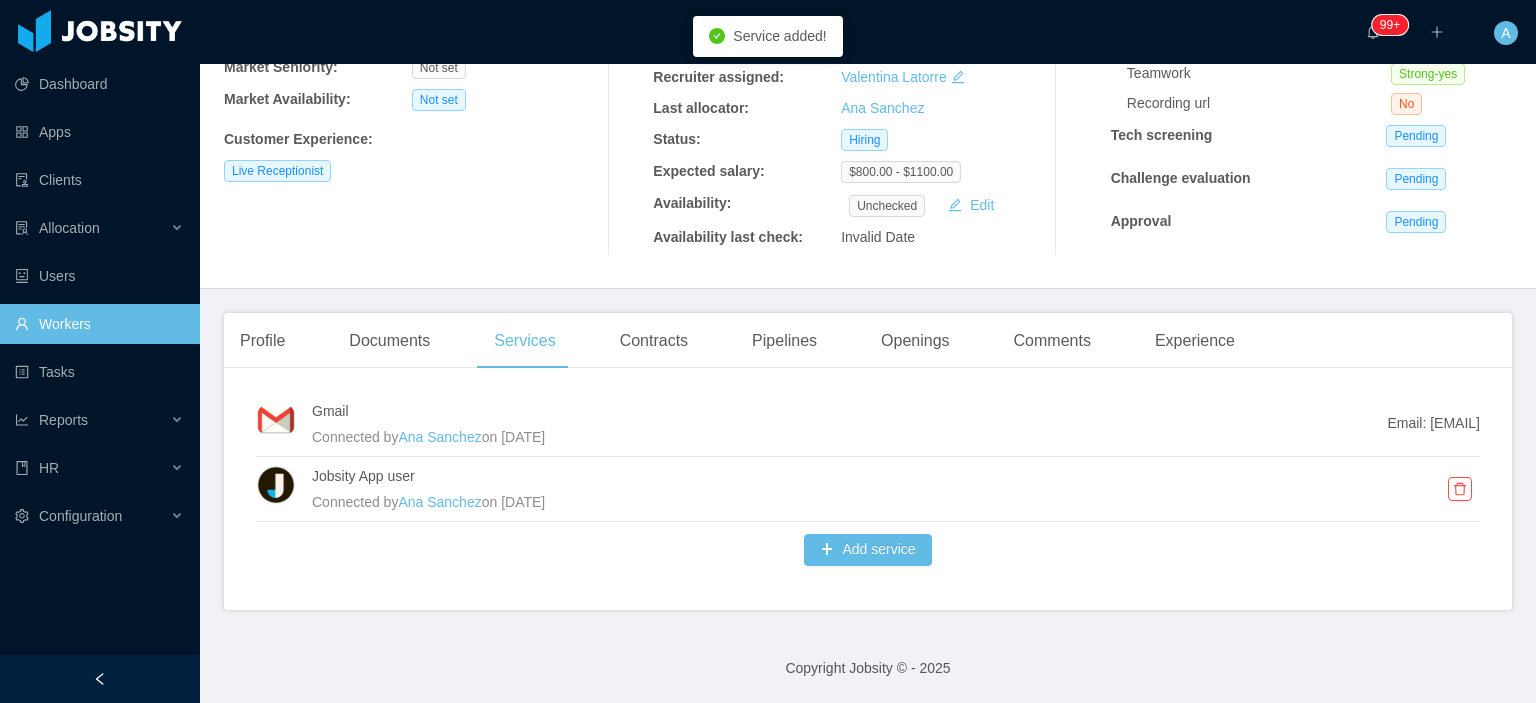 drag, startPoint x: 1296, startPoint y: 429, endPoint x: 1509, endPoint y: 416, distance: 213.39635 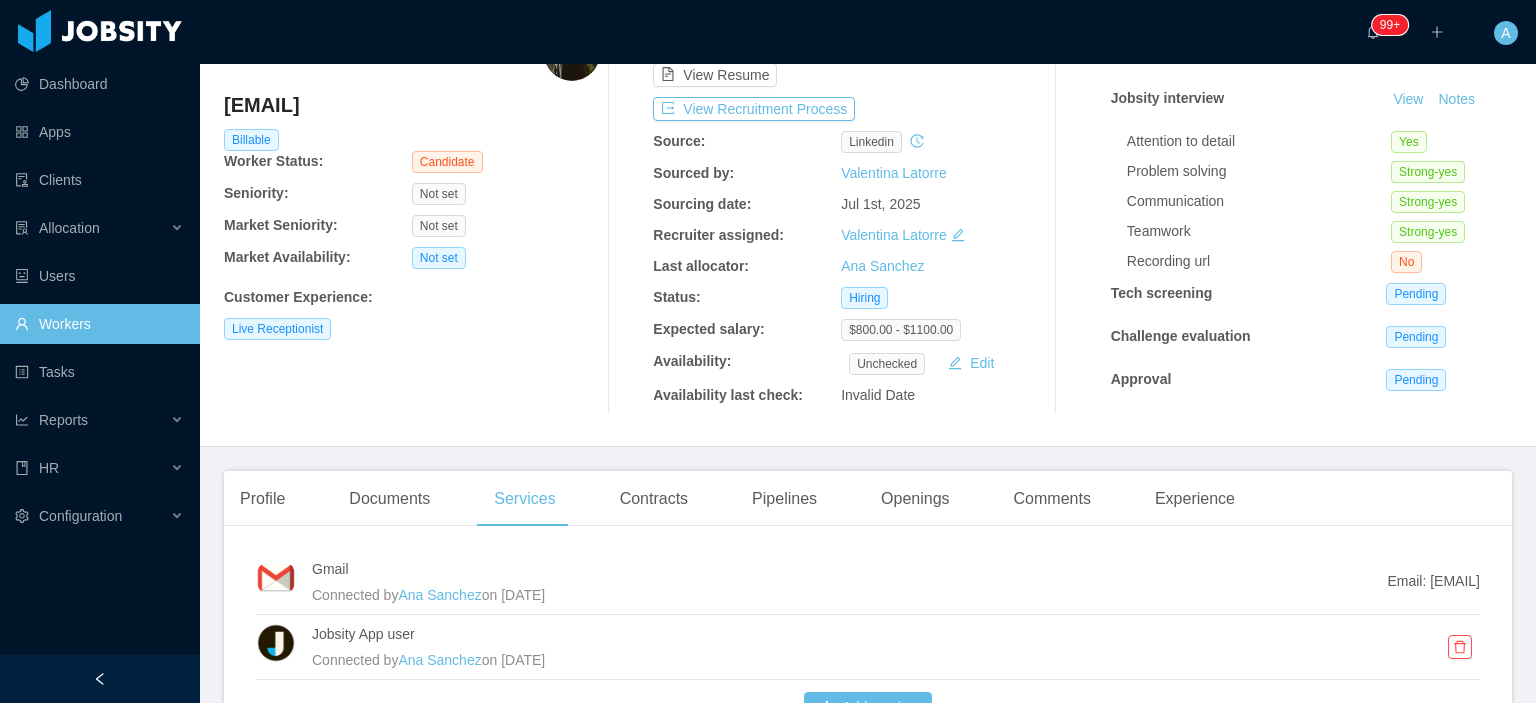 scroll, scrollTop: 0, scrollLeft: 0, axis: both 